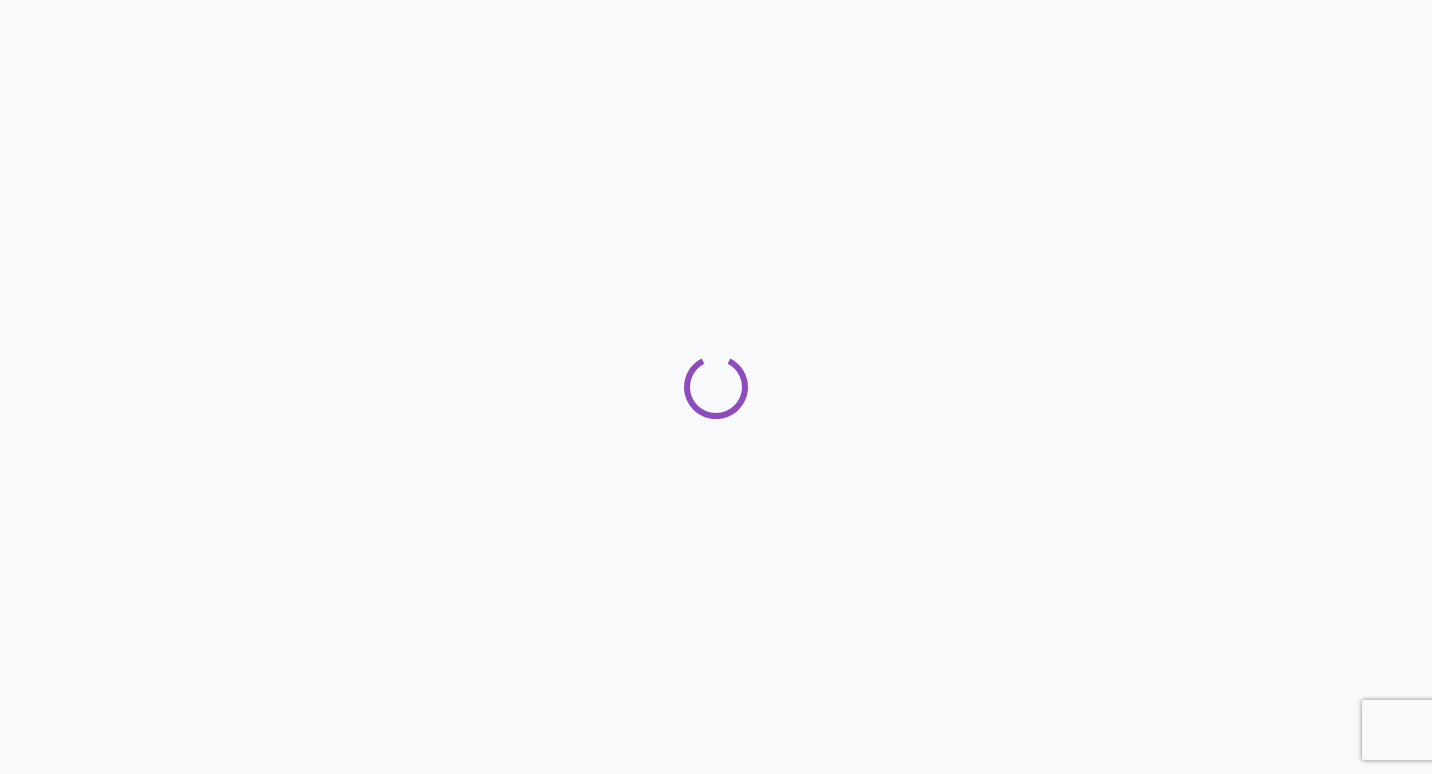 scroll, scrollTop: 0, scrollLeft: 0, axis: both 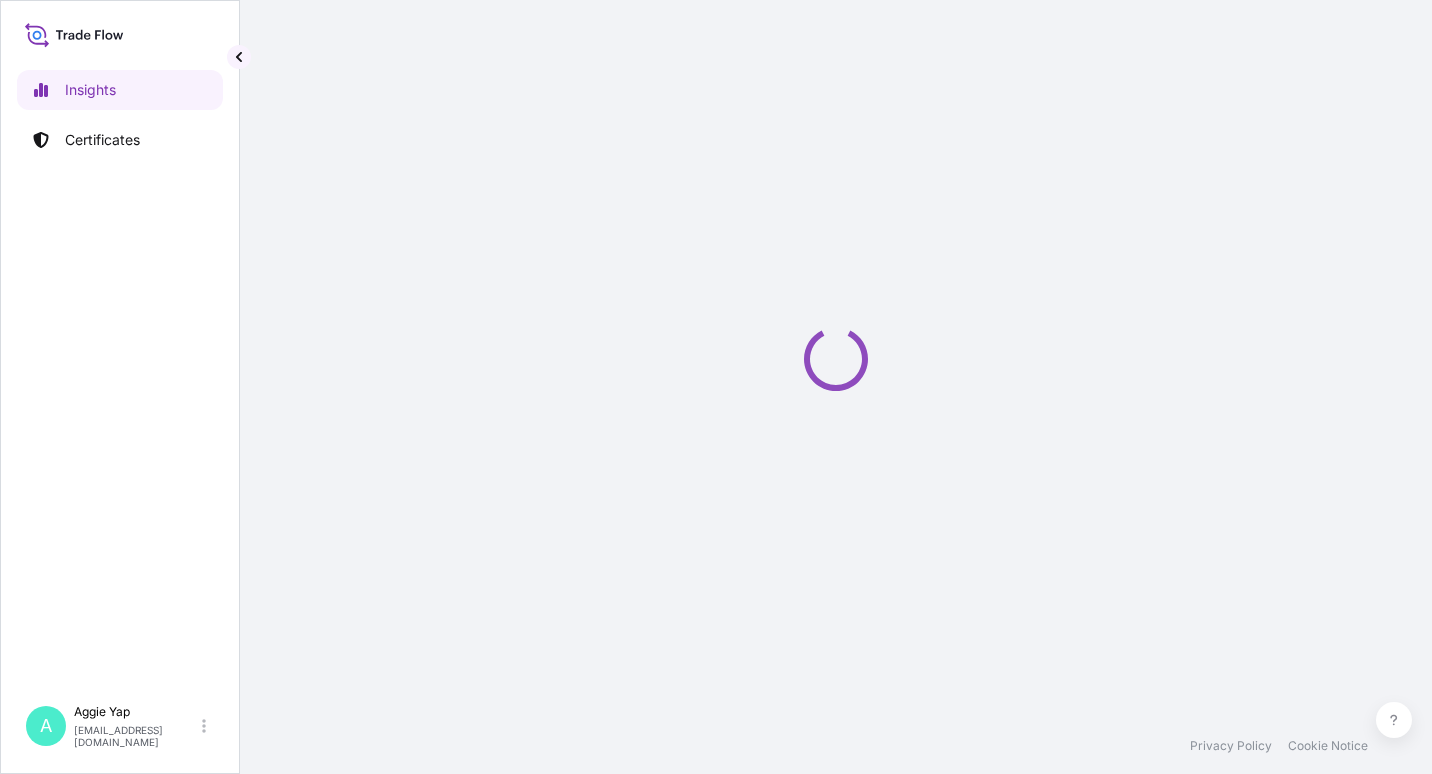 select on "2025" 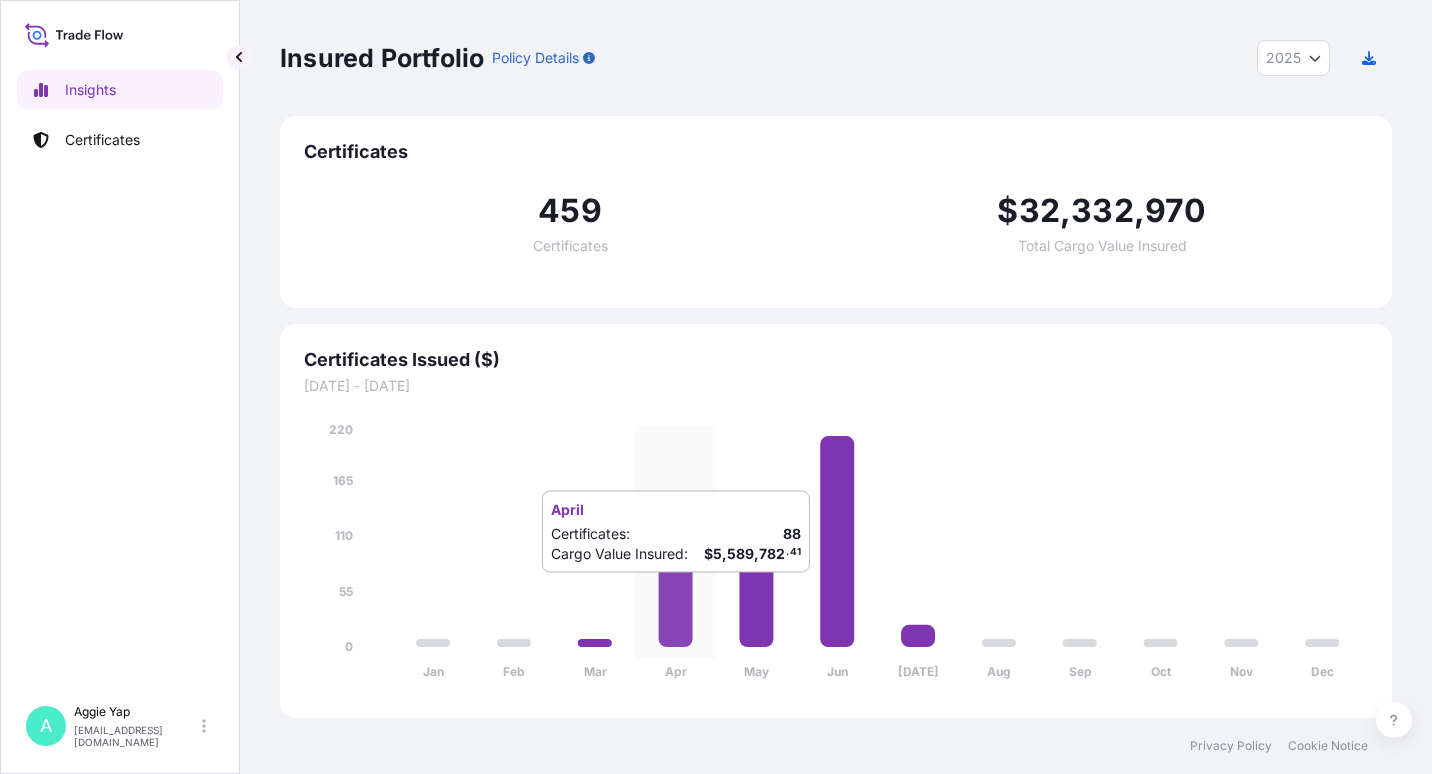 drag, startPoint x: 650, startPoint y: 582, endPoint x: 643, endPoint y: 593, distance: 13.038404 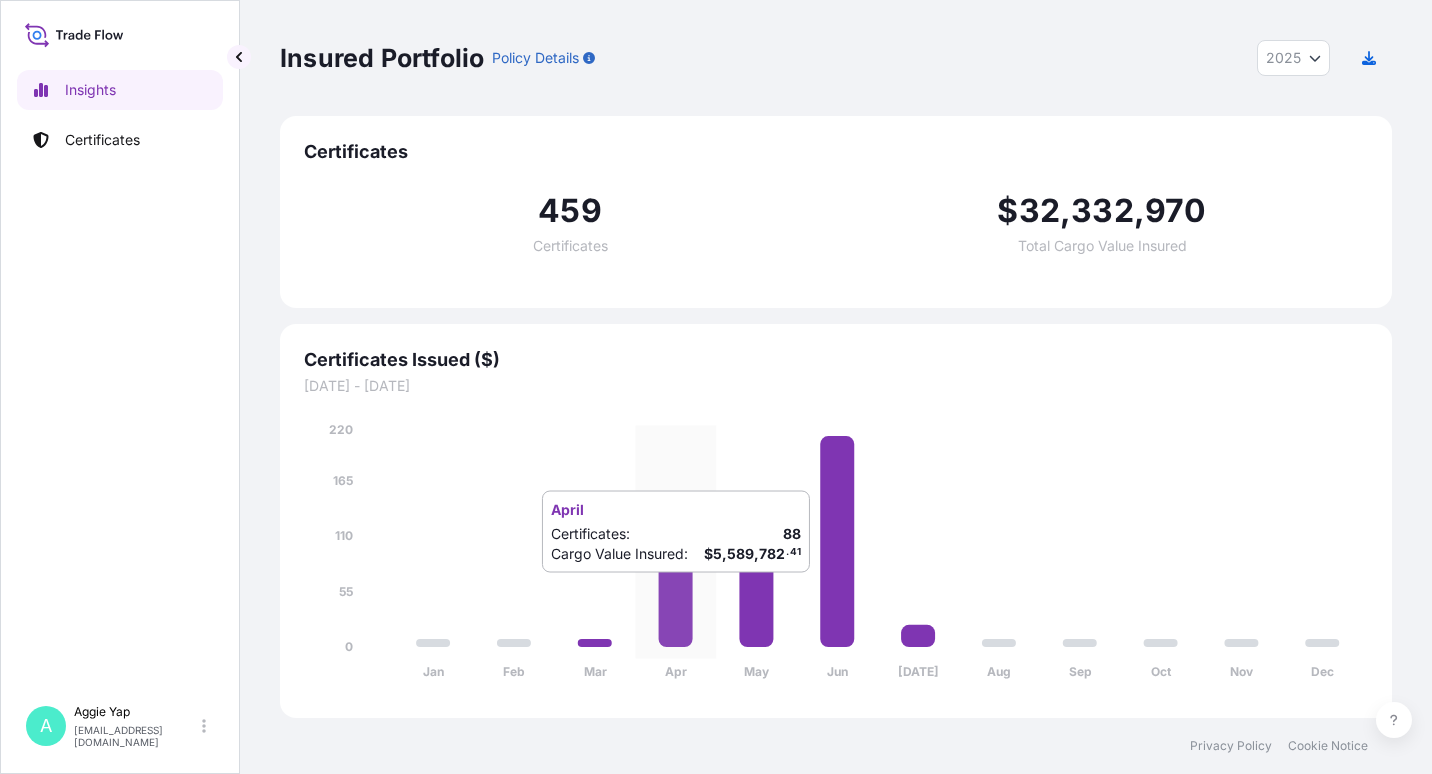 drag, startPoint x: 643, startPoint y: 593, endPoint x: 1144, endPoint y: 436, distance: 525.0238 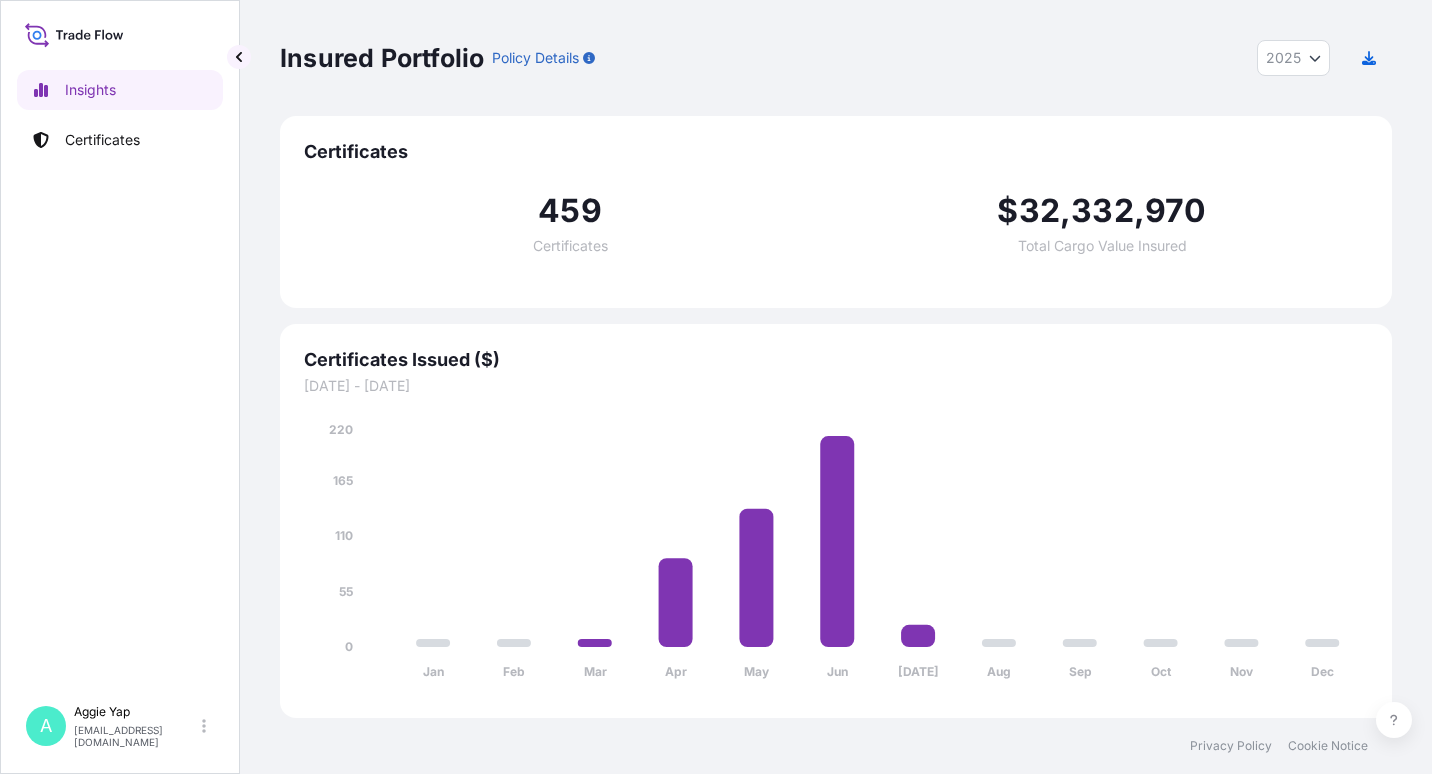 drag, startPoint x: 1144, startPoint y: 436, endPoint x: 75, endPoint y: 244, distance: 1086.1055 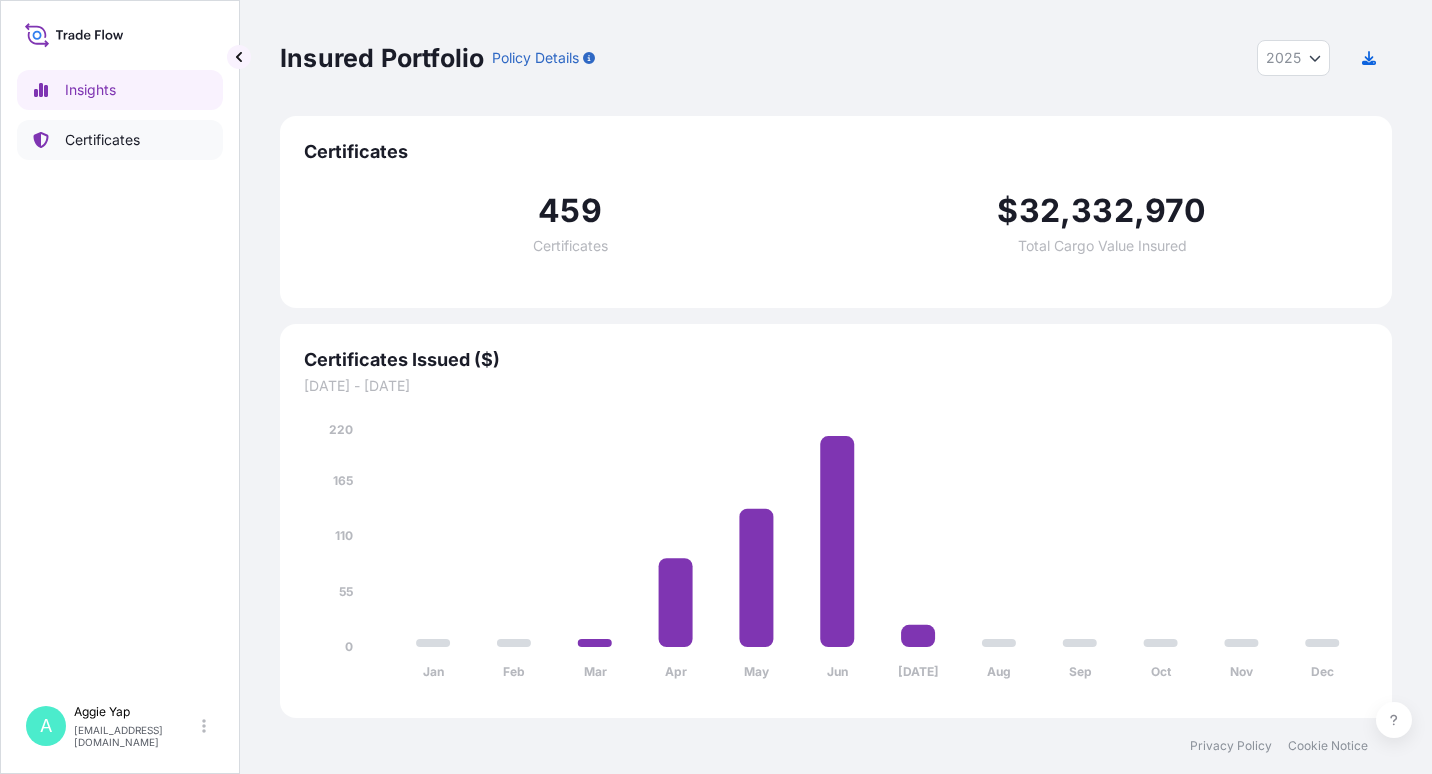 click on "Certificates" at bounding box center (120, 140) 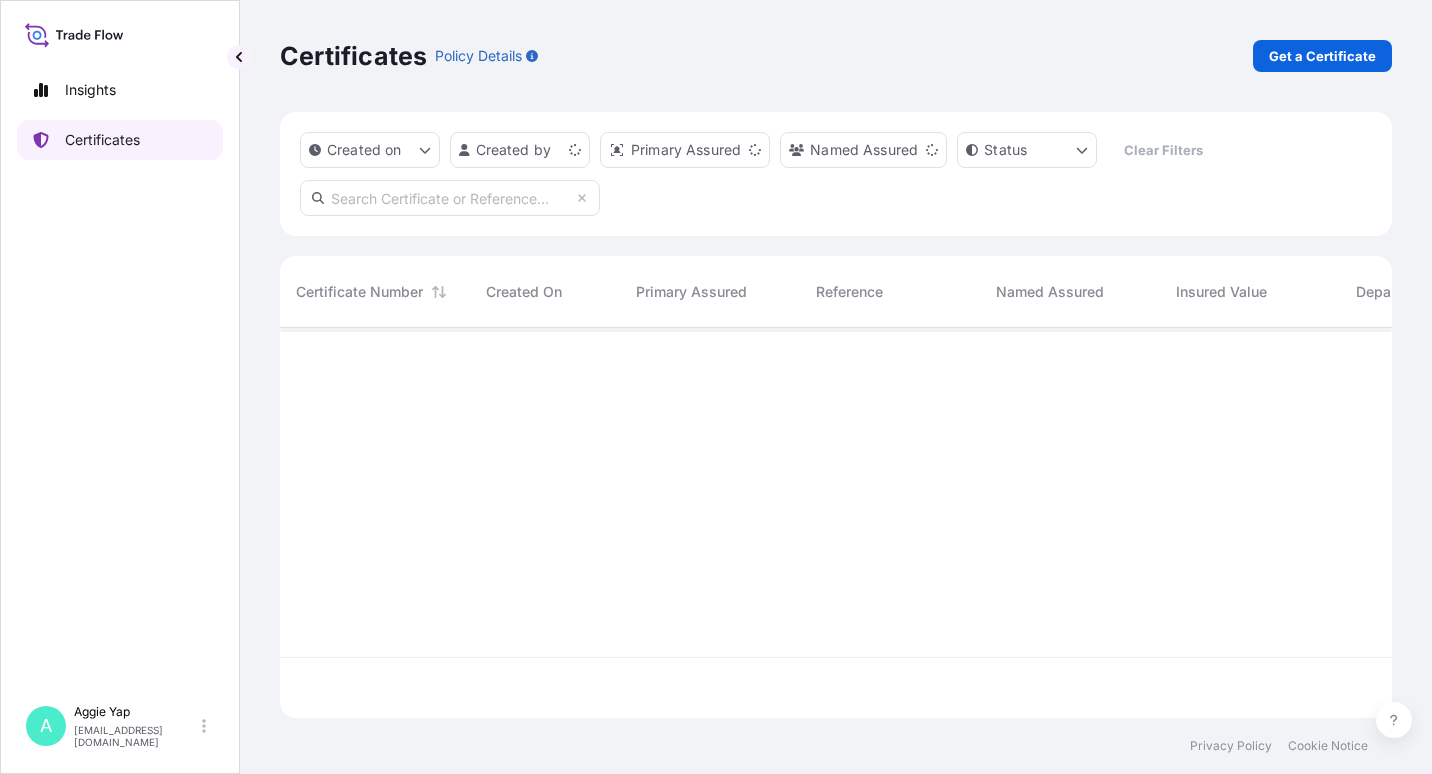scroll, scrollTop: 16, scrollLeft: 16, axis: both 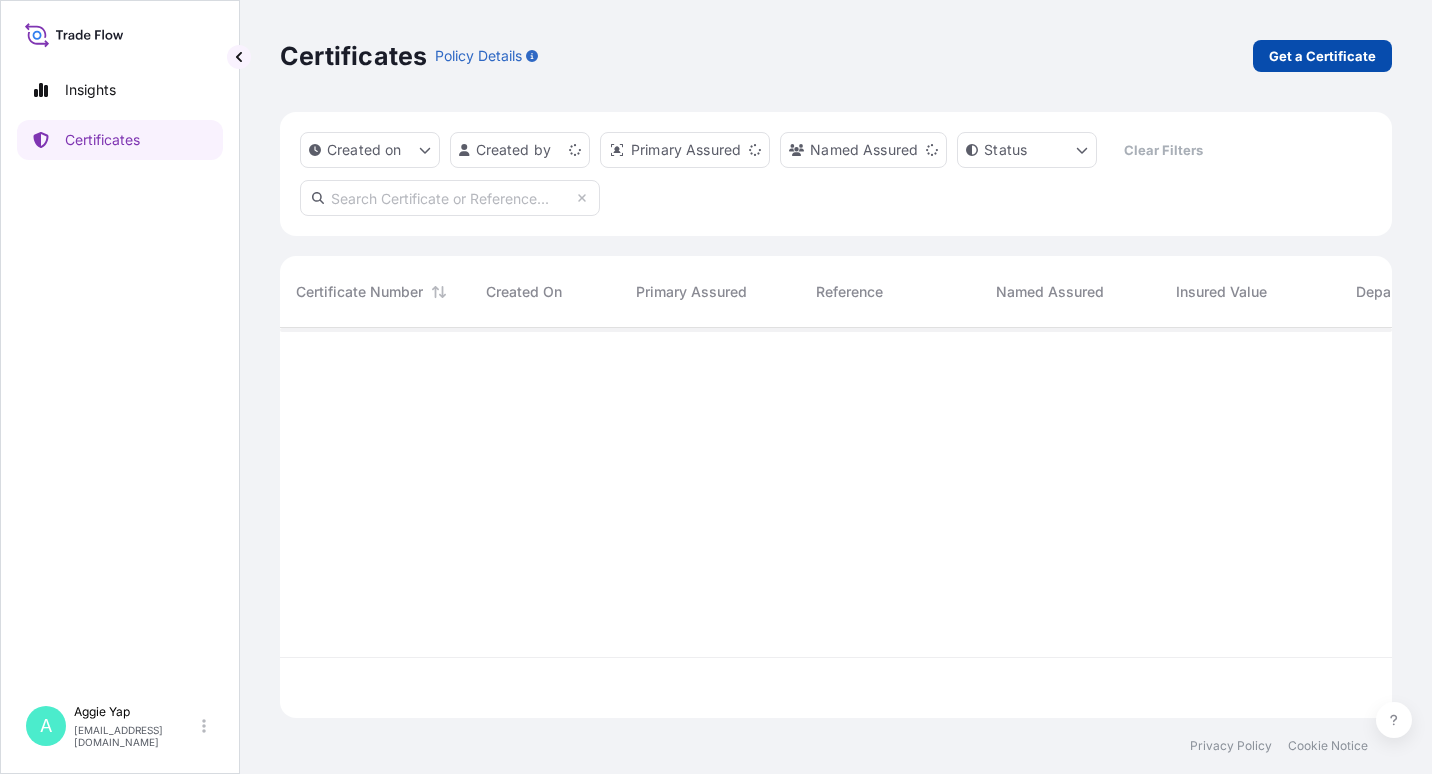 click on "Get a Certificate" at bounding box center [1322, 56] 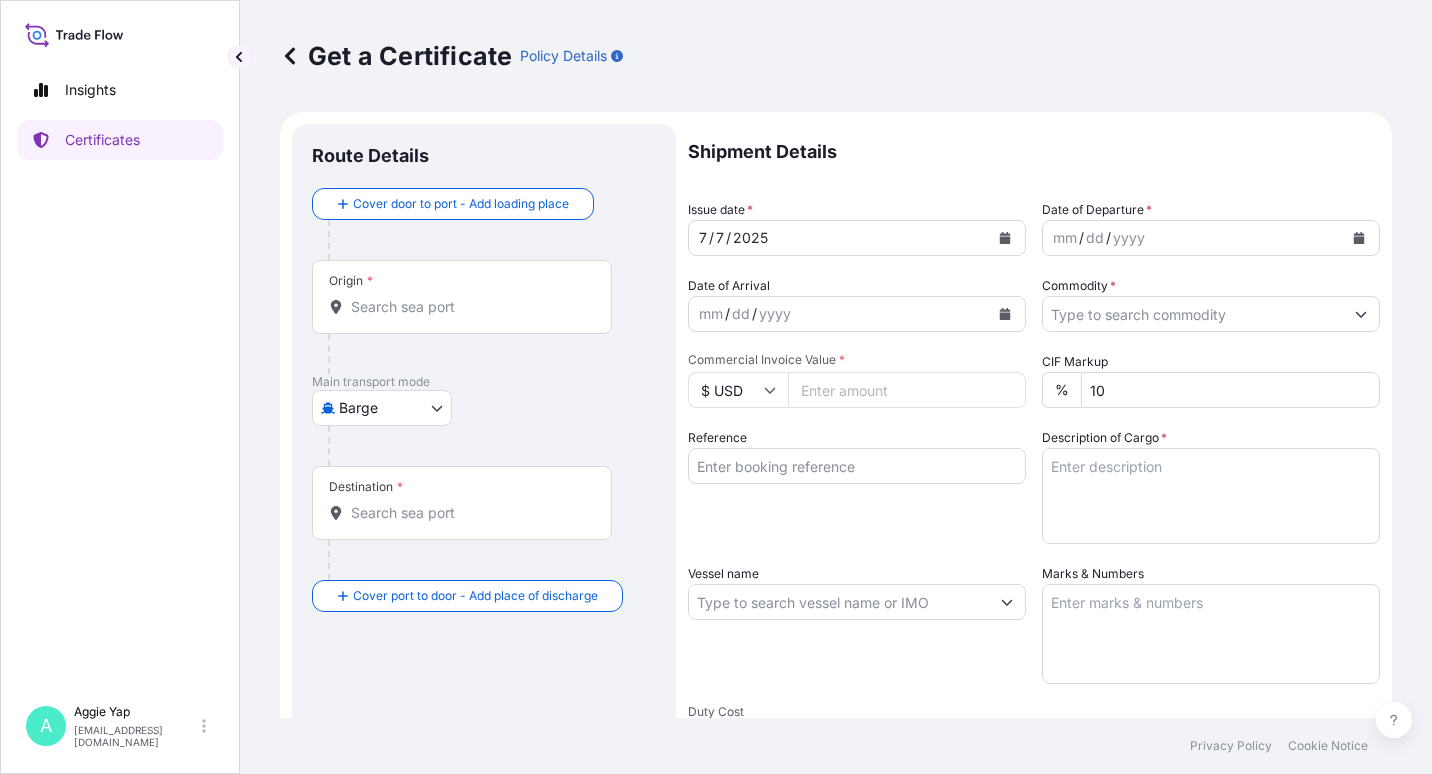 click on "Insights Certificates A [PERSON_NAME] [EMAIL_ADDRESS][DOMAIN_NAME] Get a Certificate Policy Details Route Details   Cover door to port - Add loading place Place of loading Road / [GEOGRAPHIC_DATA] / Inland Origin * Main transport mode Barge Air Barge Road Ocean Vessel Rail Barge in Tow Destination * Cover port to door - Add place of discharge Road / Inland Road / Inland Place of Discharge Shipment Details Issue date * [DATE] Date of Departure * mm / dd / yyyy Date of Arrival mm / dd / yyyy Commodity * Packing Category Commercial Invoice Value    * $ USD CIF Markup % 10 Reference Description of Cargo * Vessel name Marks & Numbers Duty Cost   $ USD Letter of Credit This shipment has a letter of credit Letter of credit * Letter of credit may not exceed 12000 characters Assured Details Primary Assured * Select a primary assured Named Assured Named Assured Address Create Certificate Privacy Policy Cookie Notice
0 Selected Date: [DATE]" at bounding box center (716, 387) 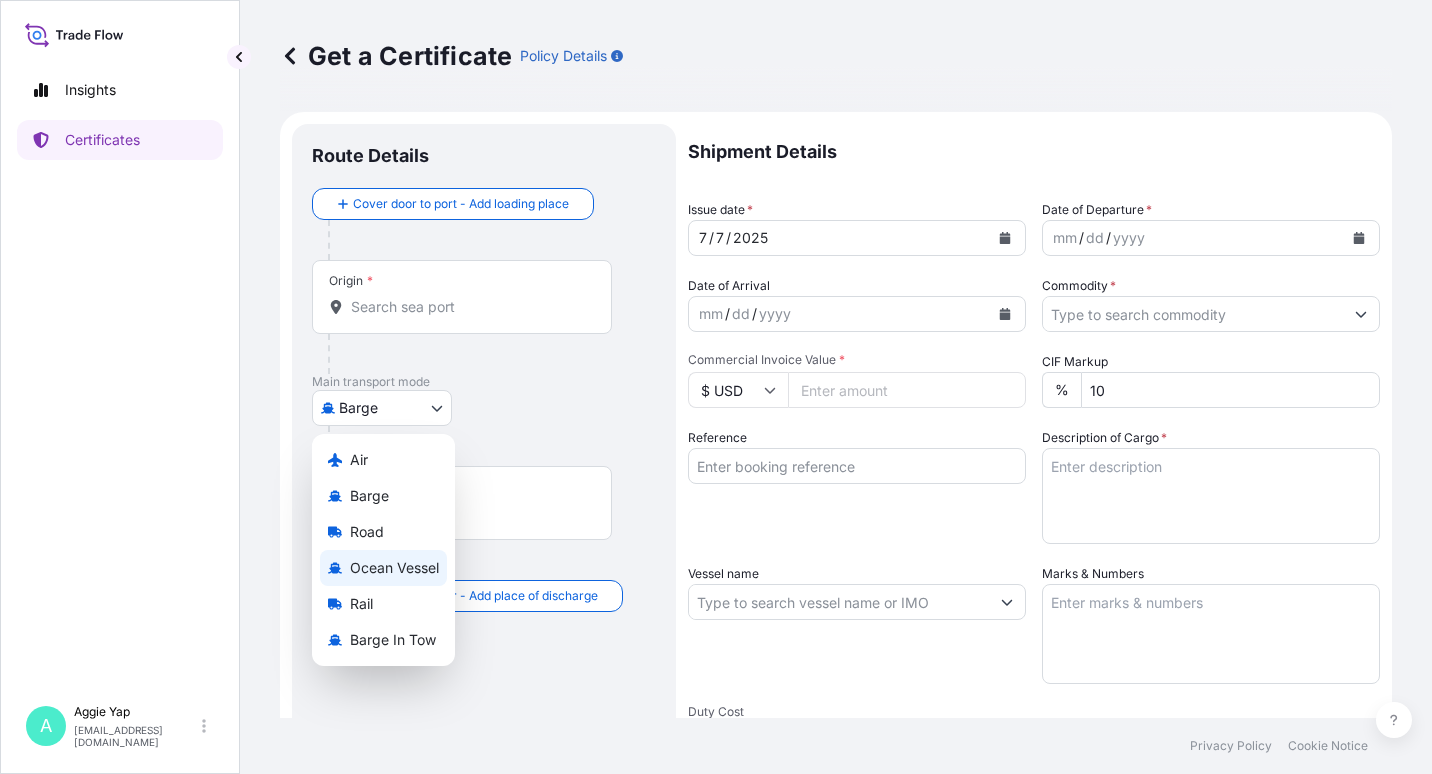 click on "Ocean Vessel" at bounding box center (394, 568) 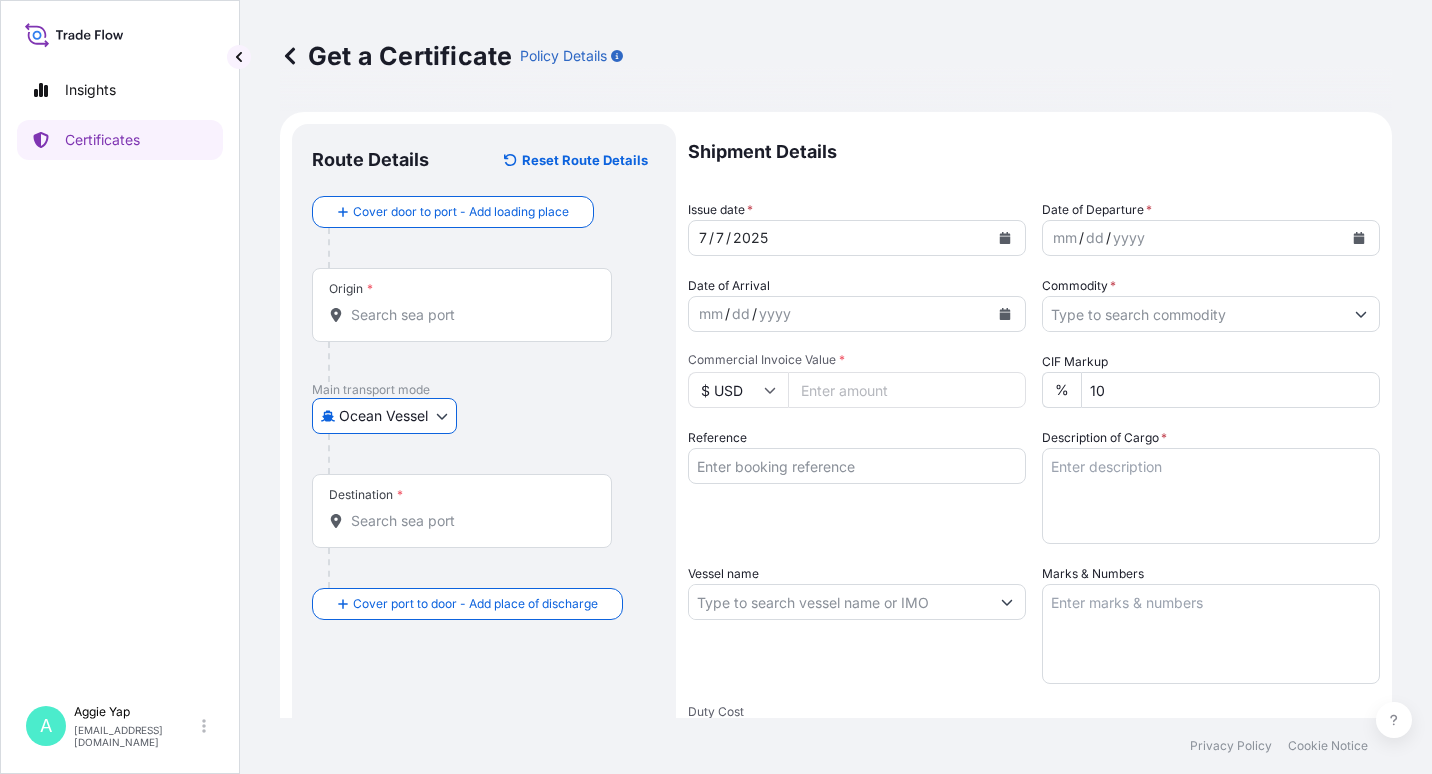 click on "Origin *" at bounding box center (469, 315) 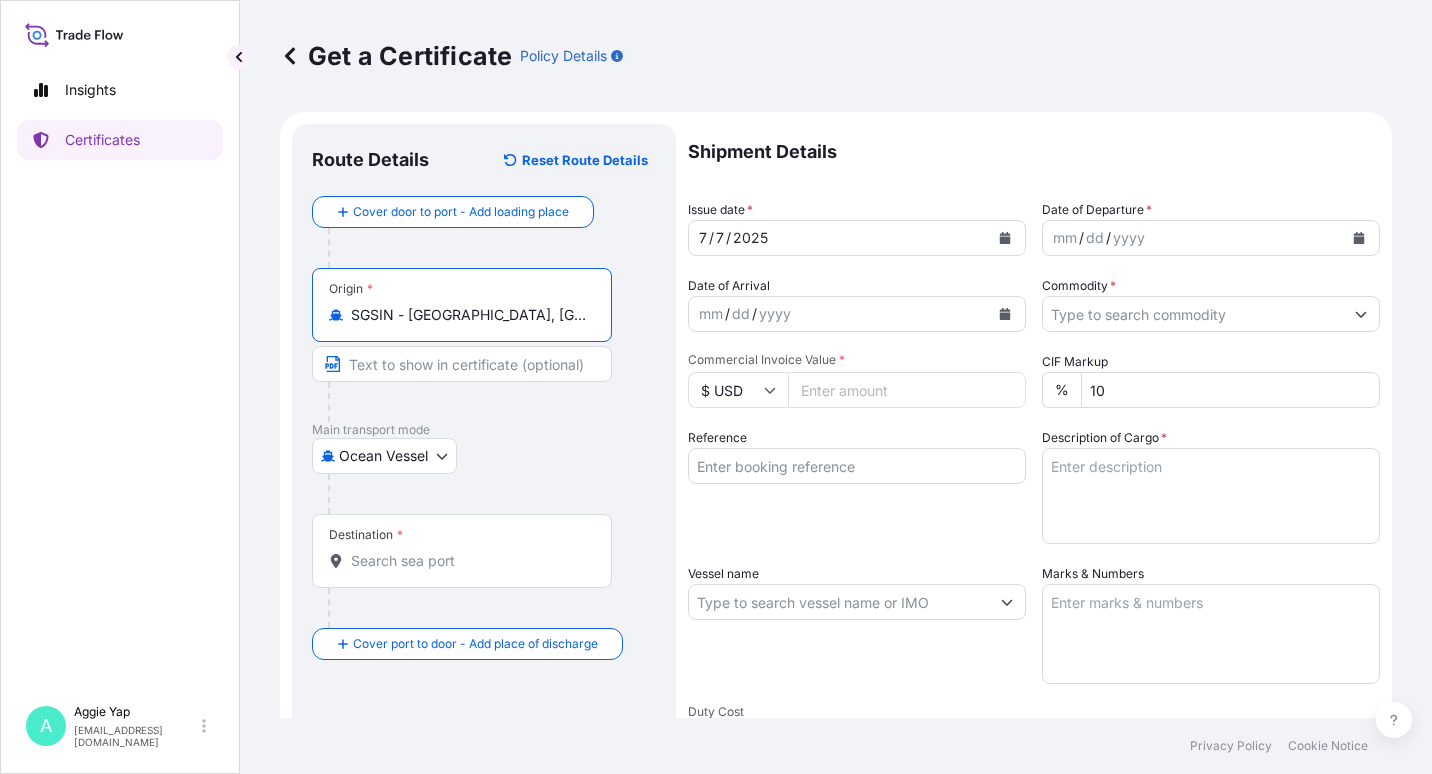 type on "SGSIN - [GEOGRAPHIC_DATA], [GEOGRAPHIC_DATA]" 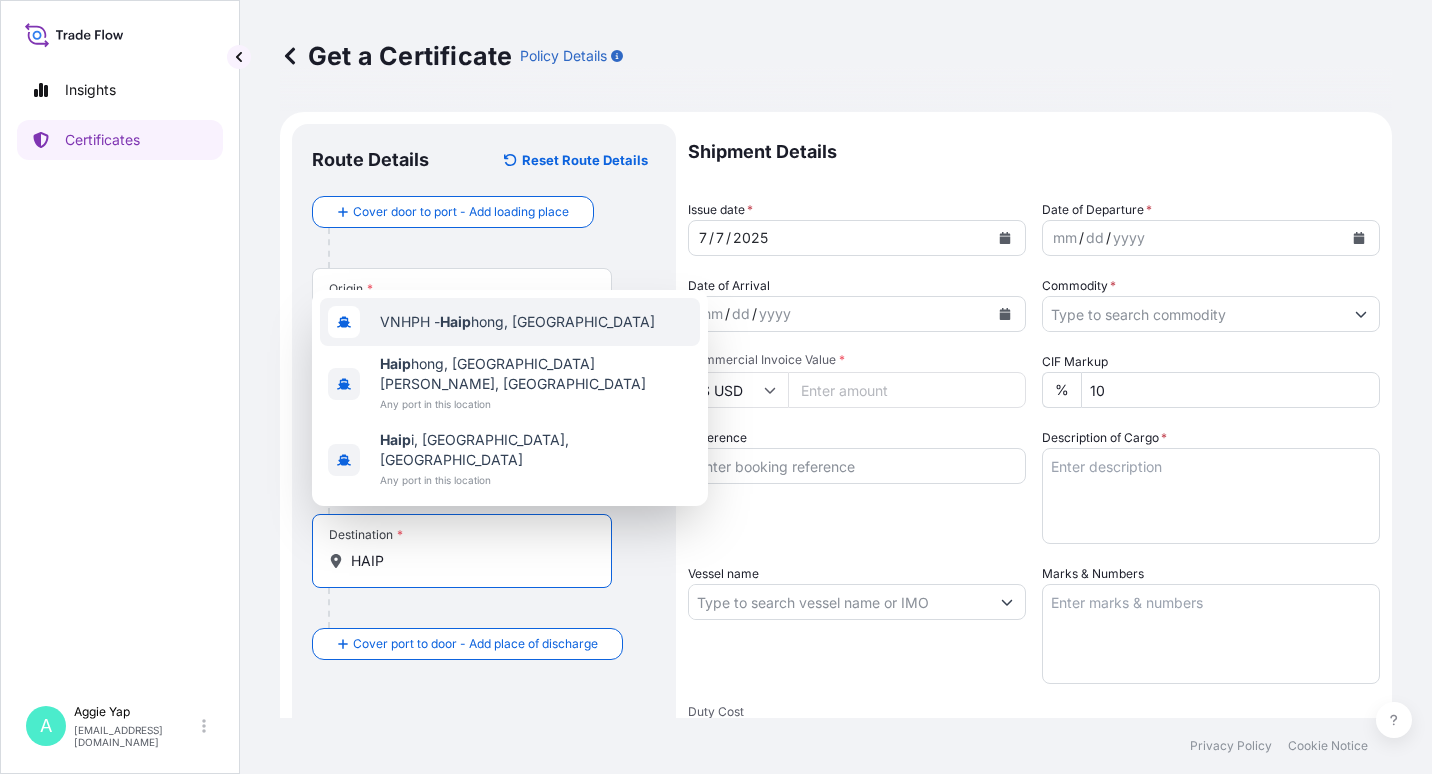 click on "VNHPH -  Haip hong, [GEOGRAPHIC_DATA]" at bounding box center (517, 322) 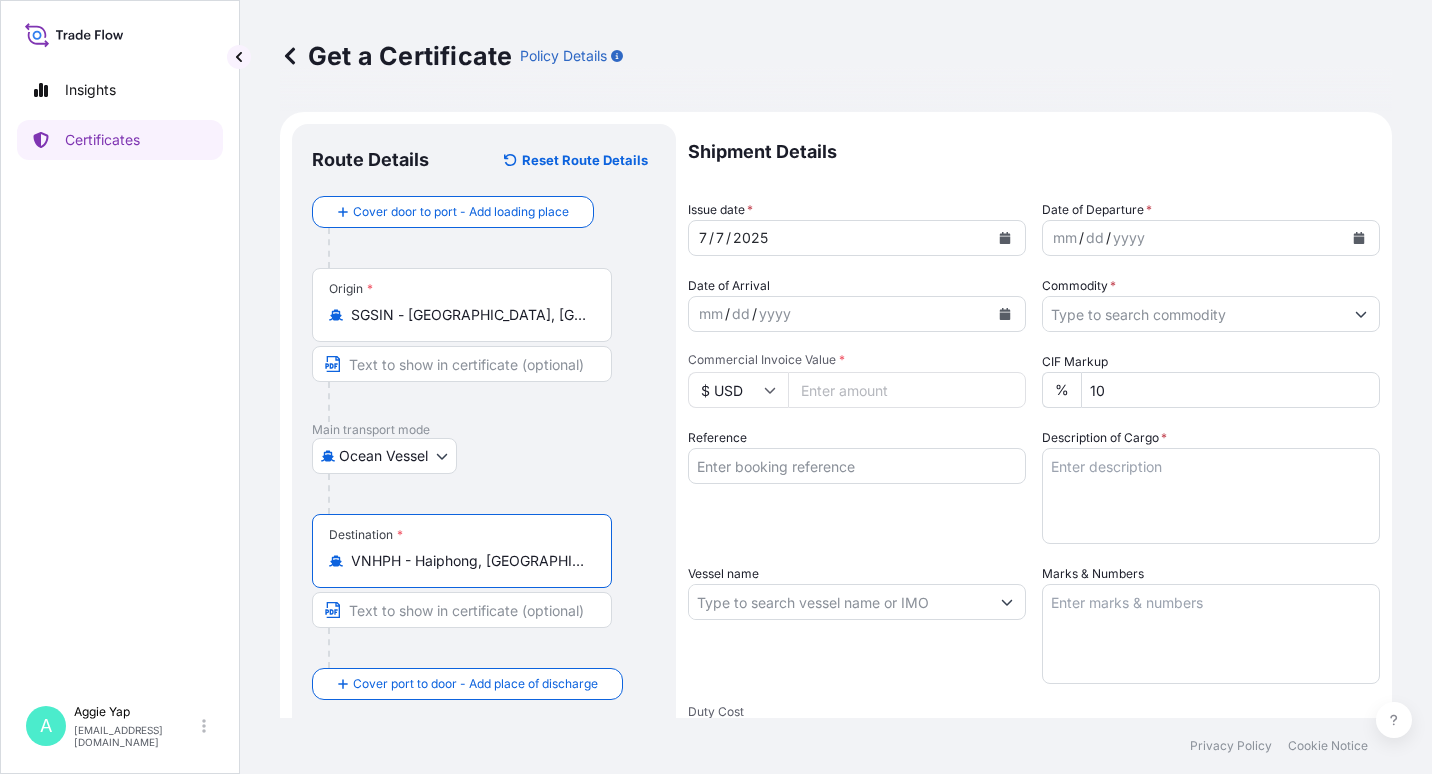 type on "VNHPH - Haiphong, [GEOGRAPHIC_DATA]" 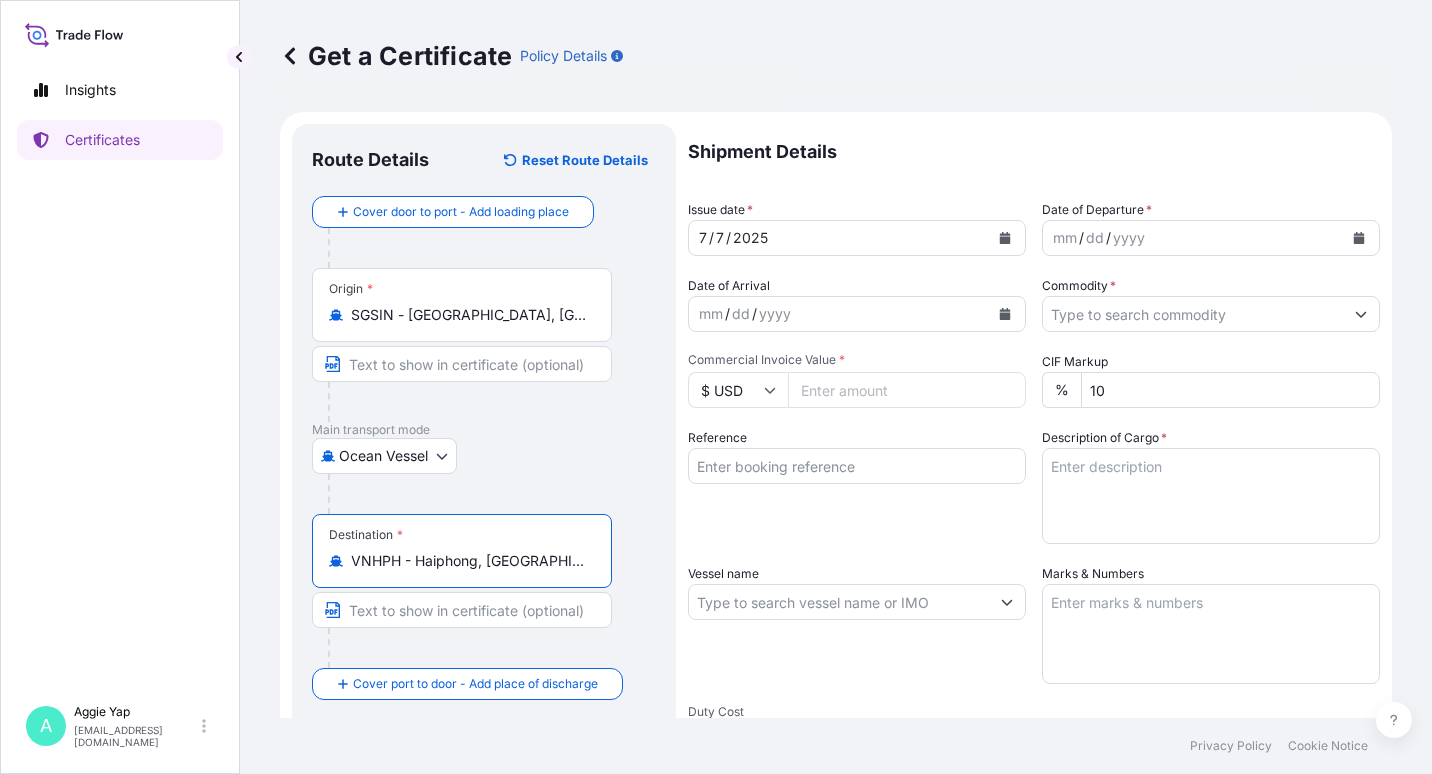 click at bounding box center [1005, 238] 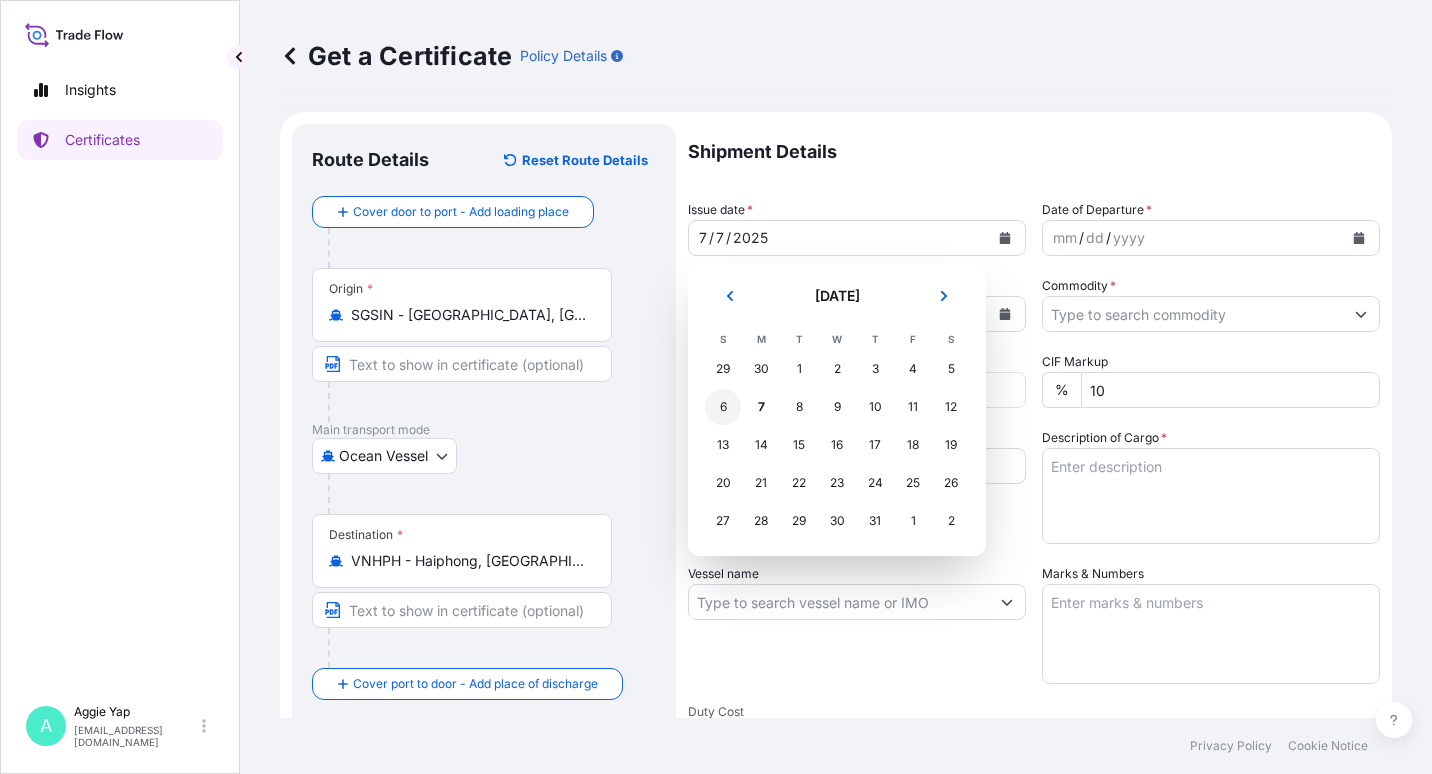 click on "6" at bounding box center [723, 407] 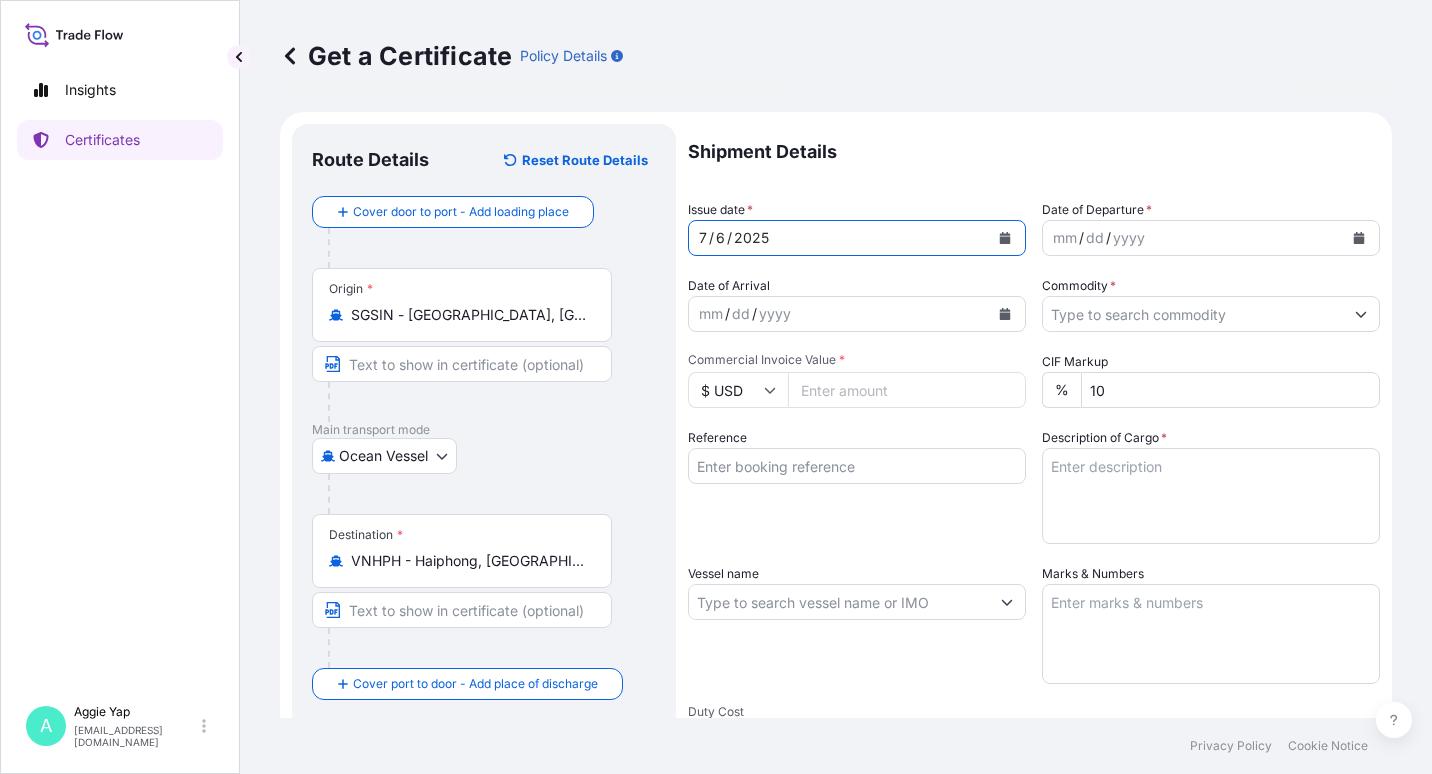 click at bounding box center (1359, 238) 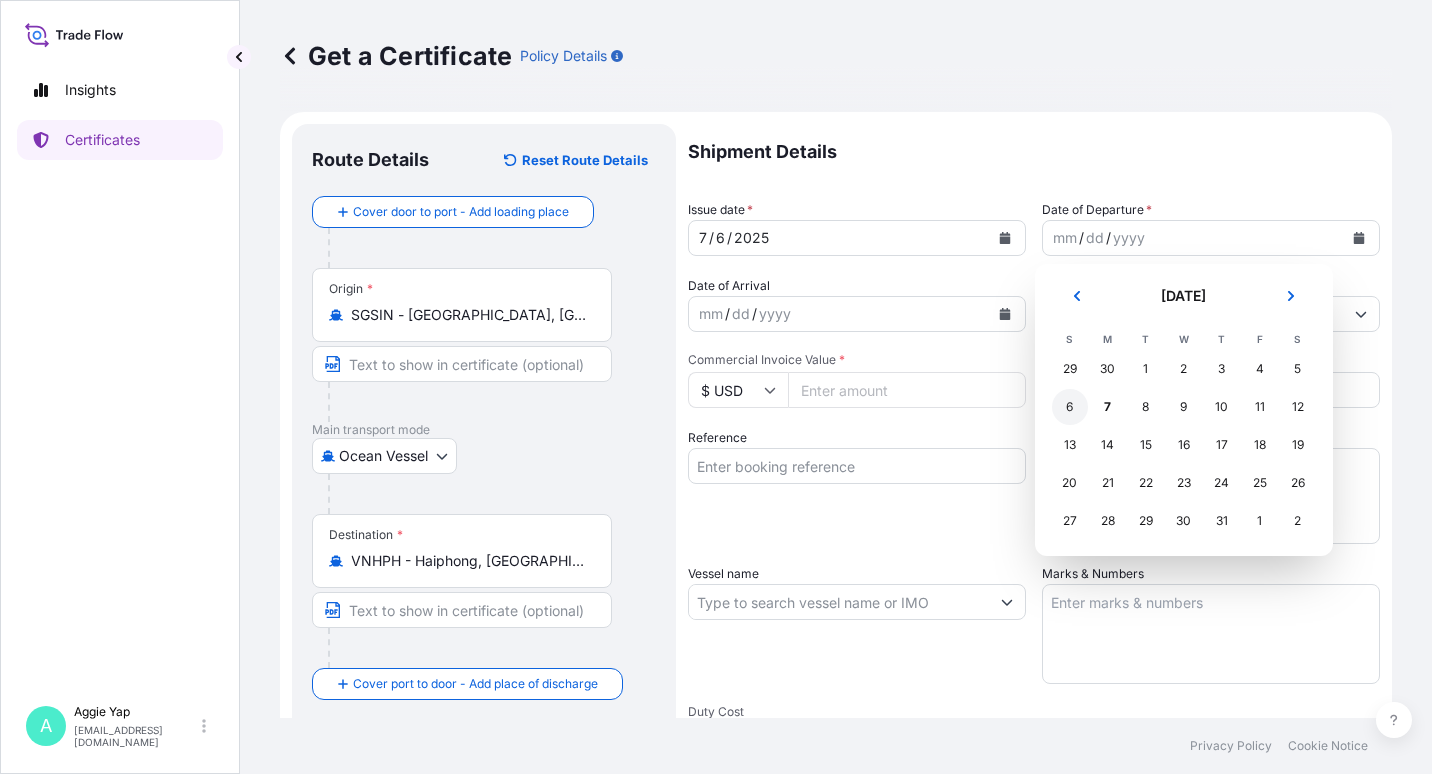 click on "6" at bounding box center (1070, 407) 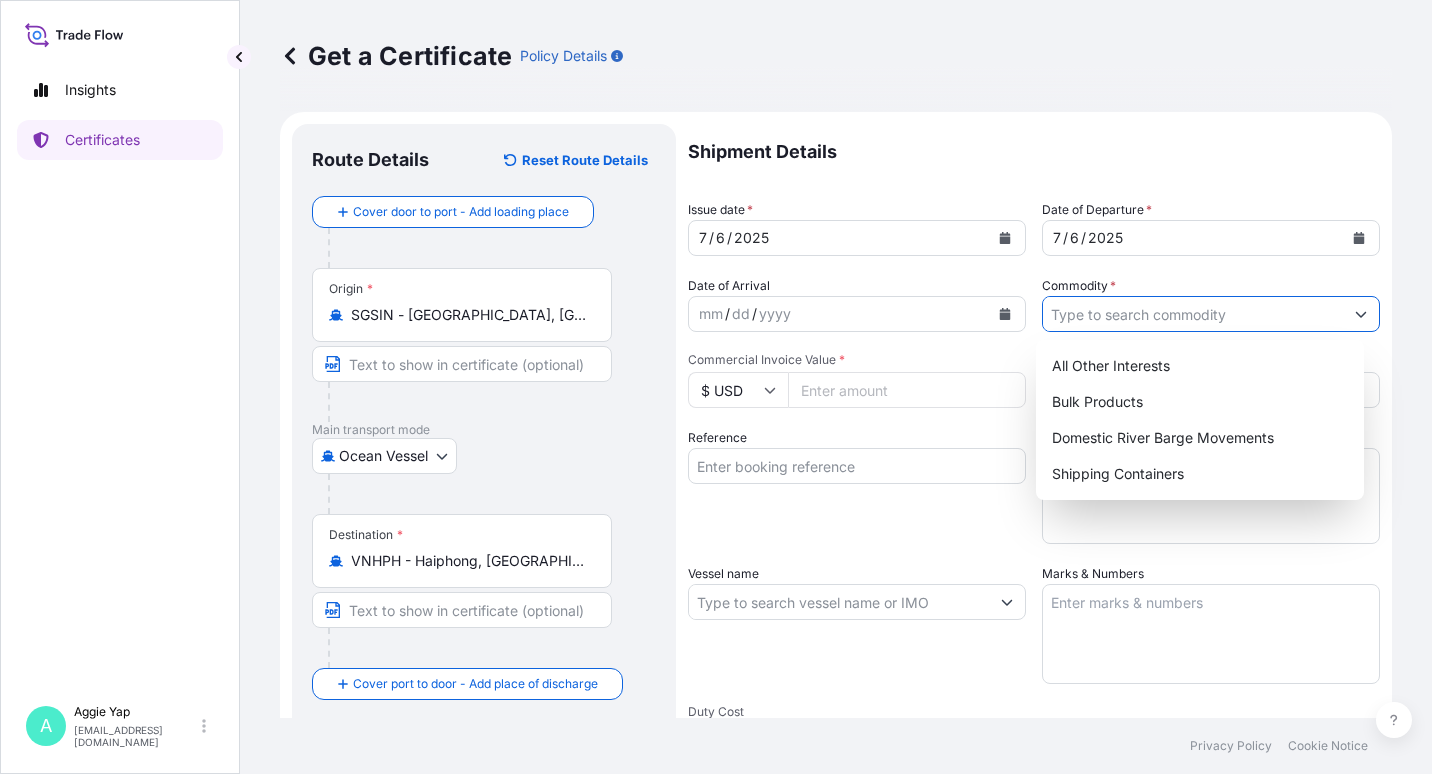click on "Commodity *" at bounding box center (1193, 314) 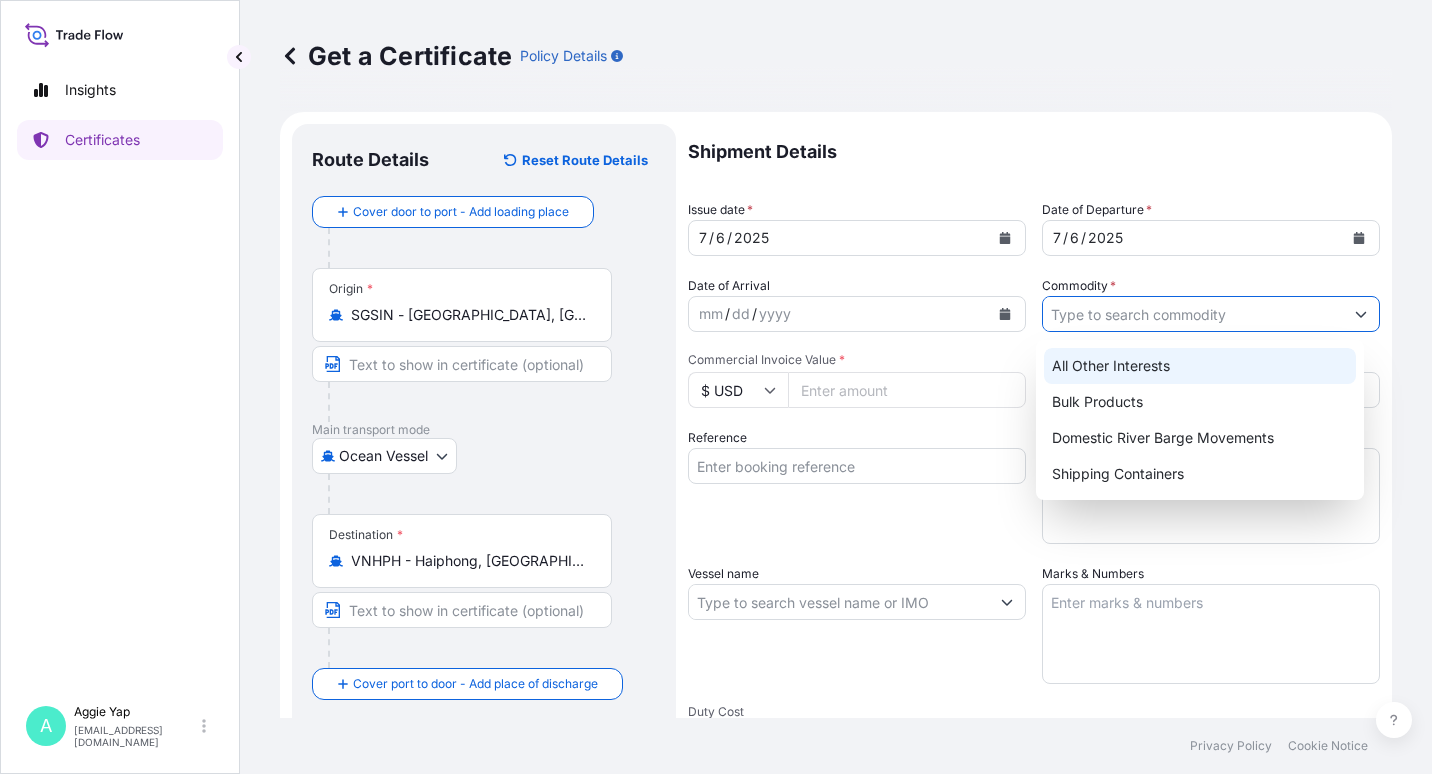 click on "All Other Interests" at bounding box center (1200, 366) 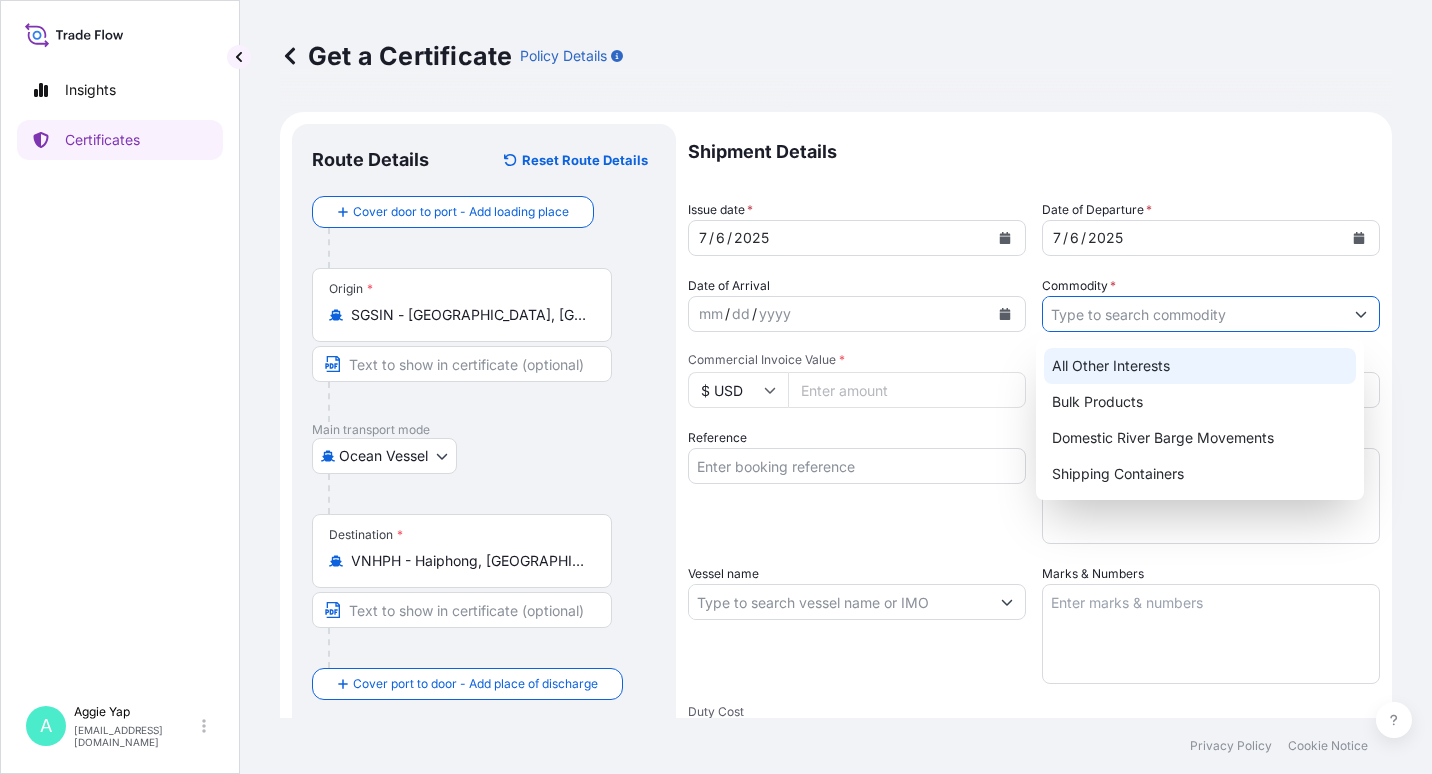 type on "All Other Interests" 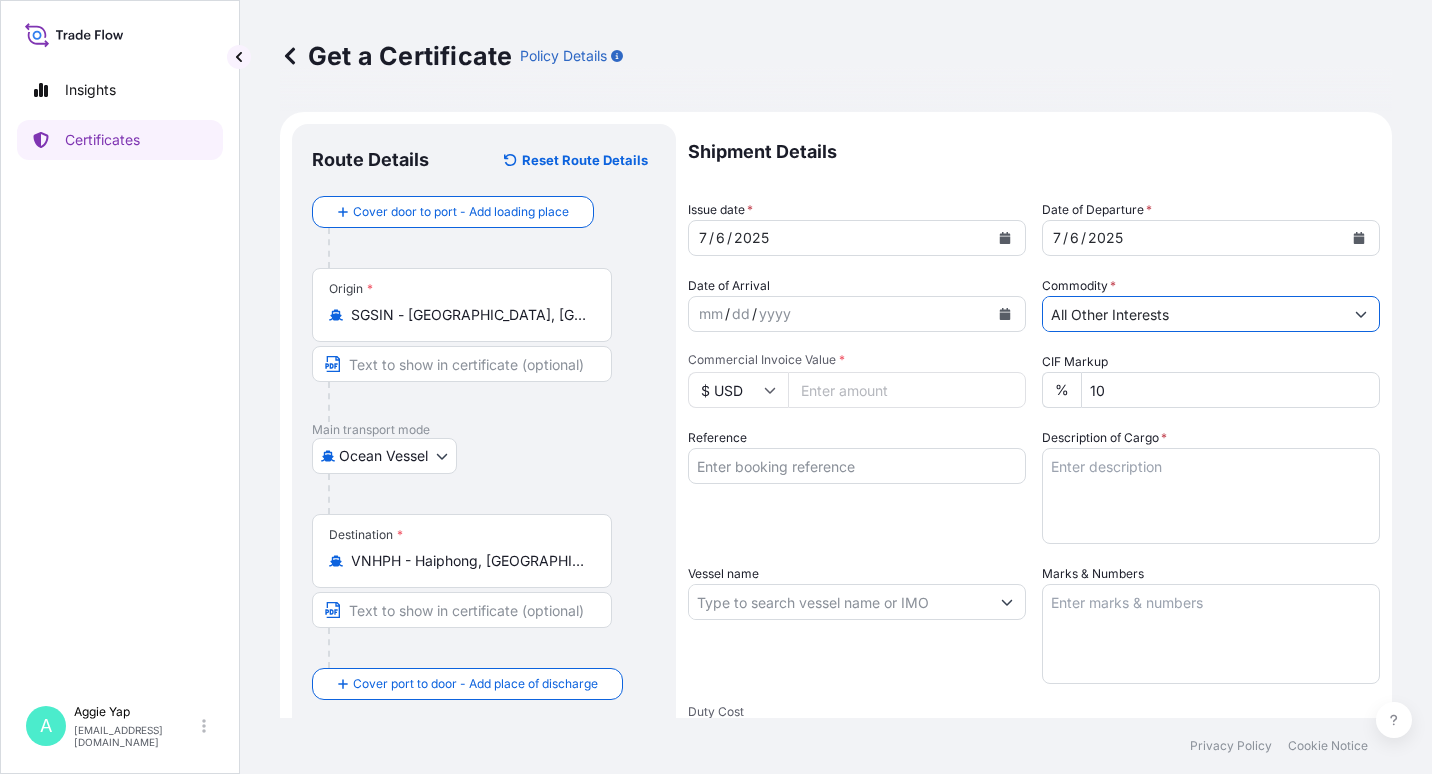 click on "Reference" at bounding box center (857, 466) 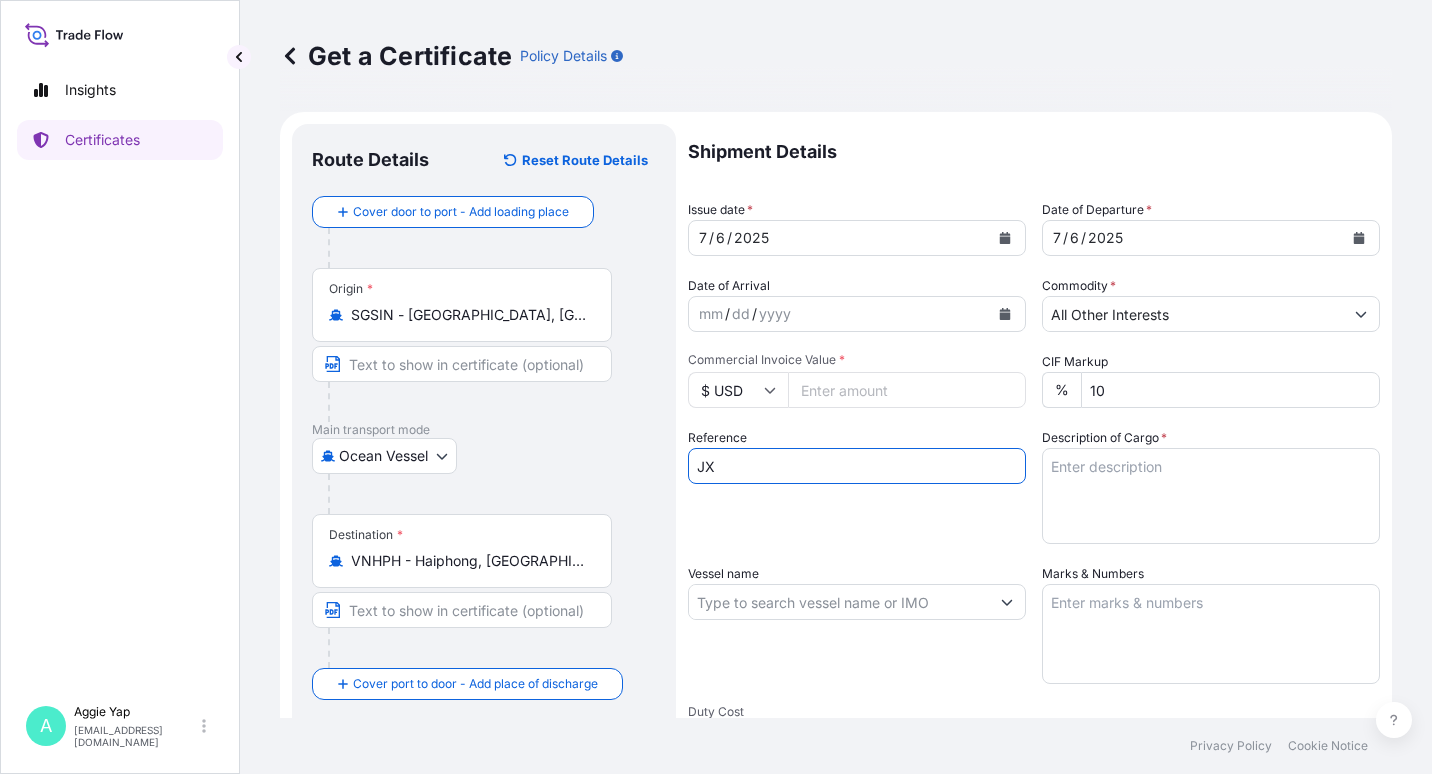 type on "JX NIPPON OIL & ENERGY [GEOGRAPHIC_DATA]" 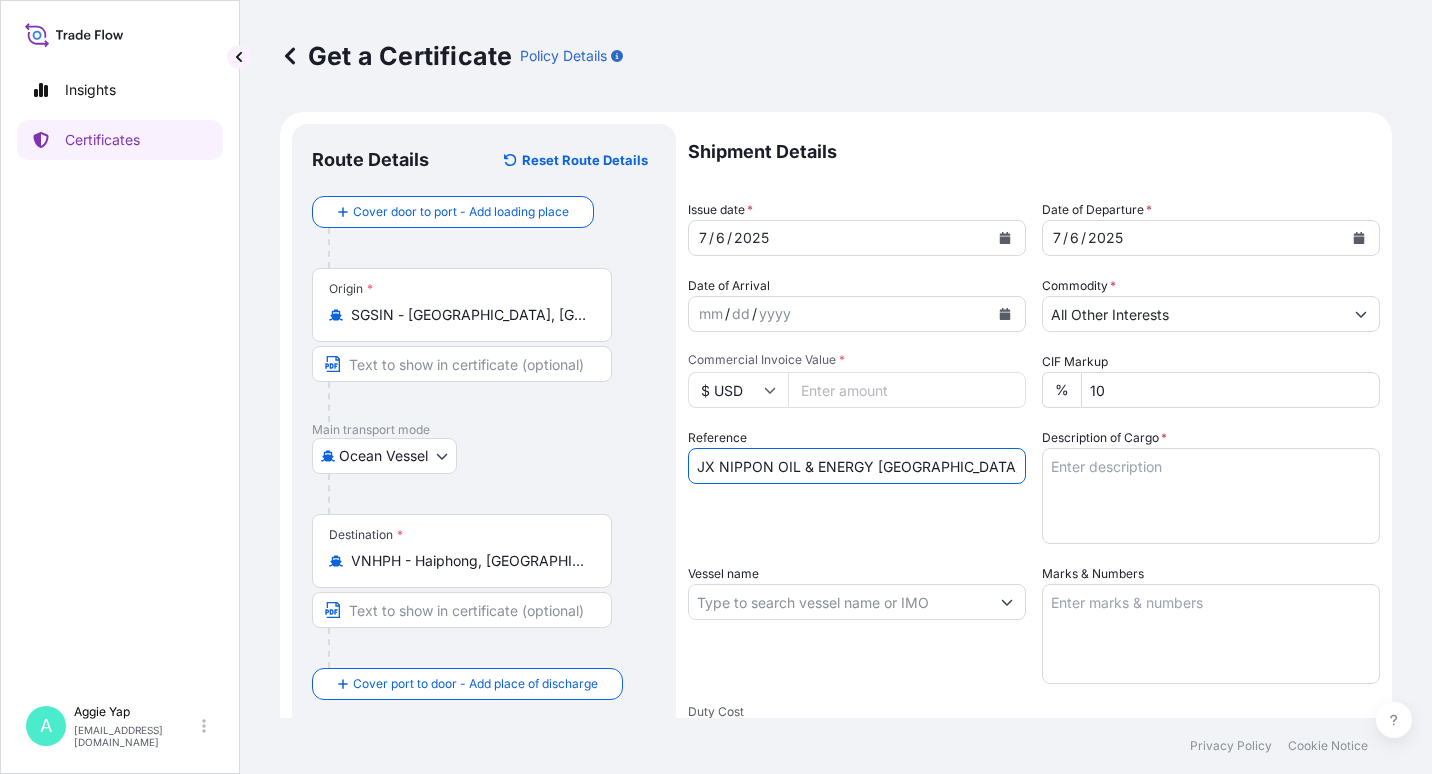 click on "Marks & Numbers" at bounding box center [1211, 634] 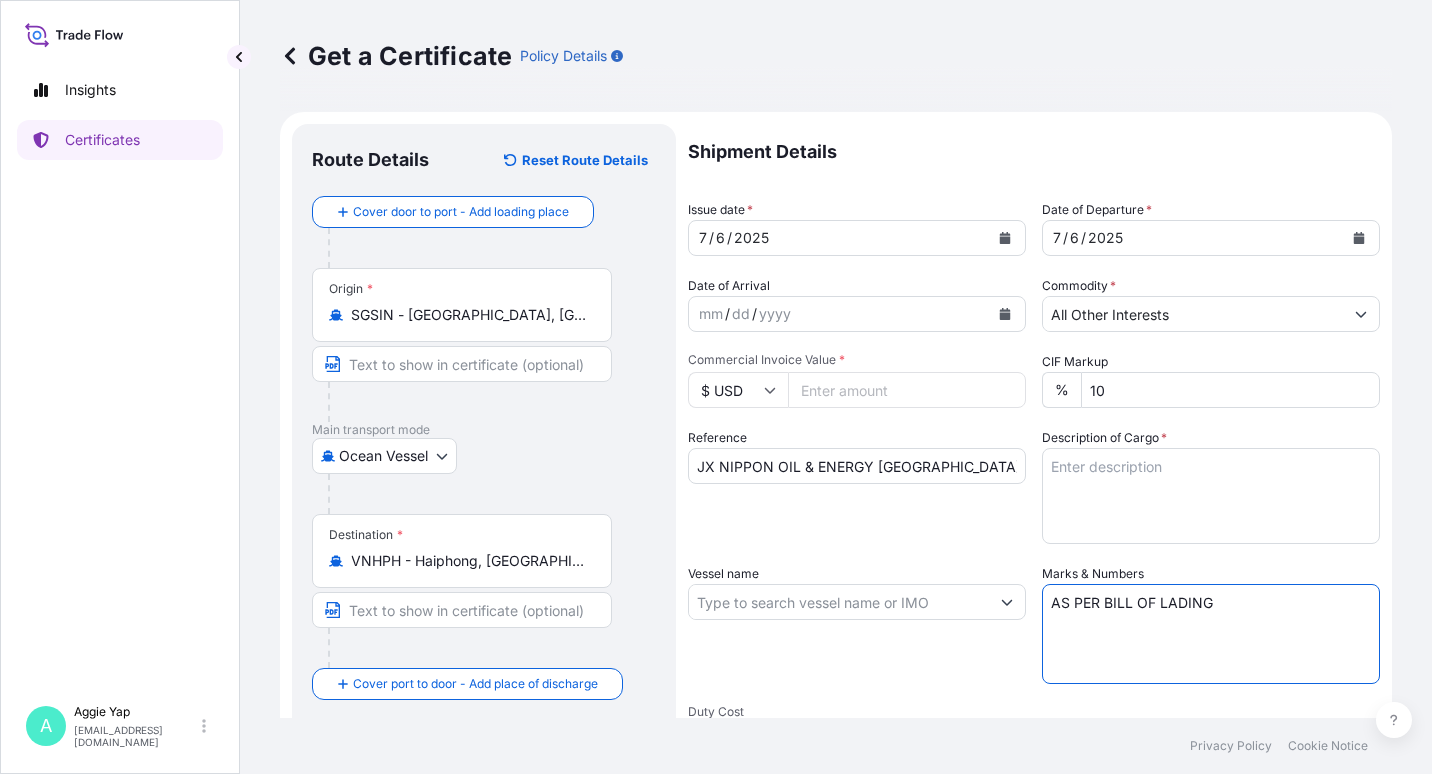 type on "AS PER BILL OF LADING" 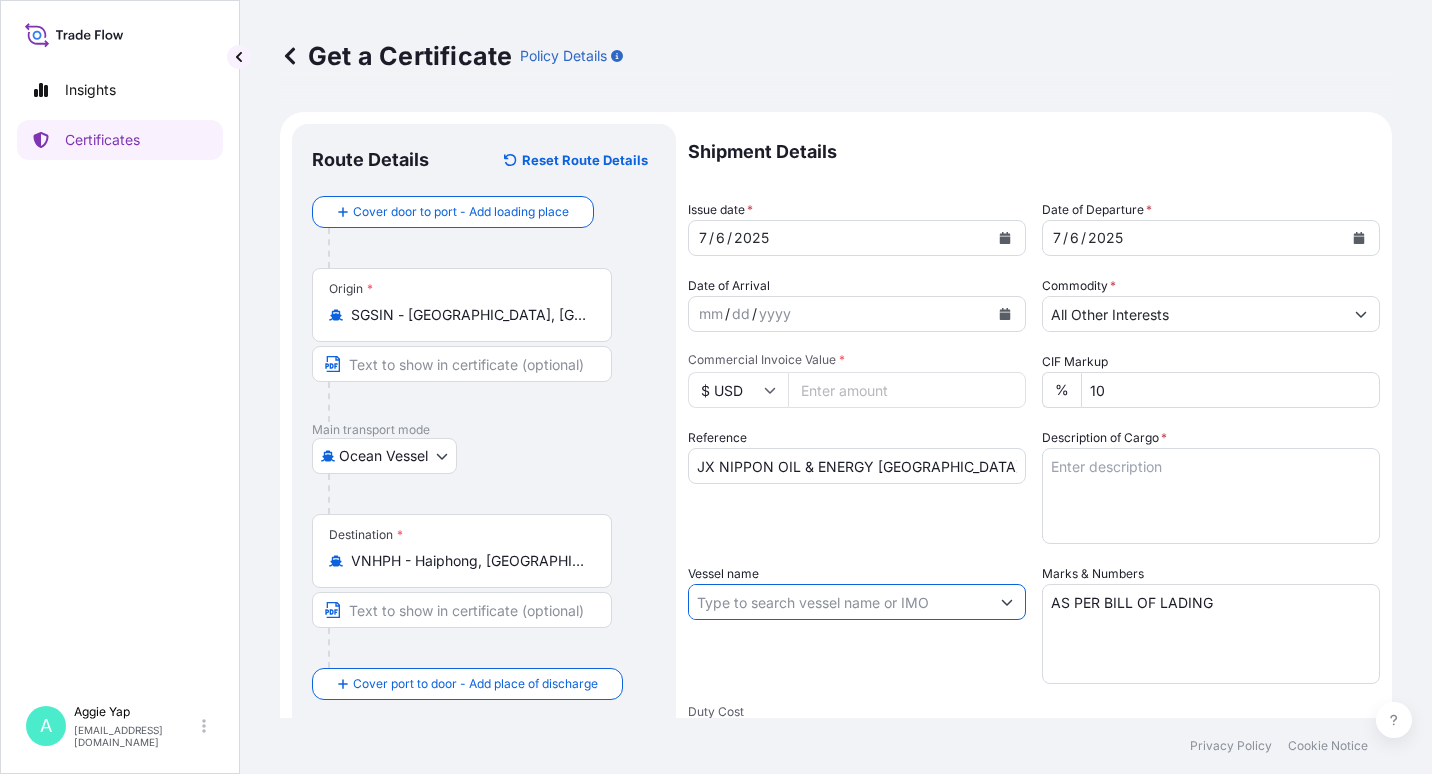 drag, startPoint x: 744, startPoint y: 611, endPoint x: 758, endPoint y: 618, distance: 15.652476 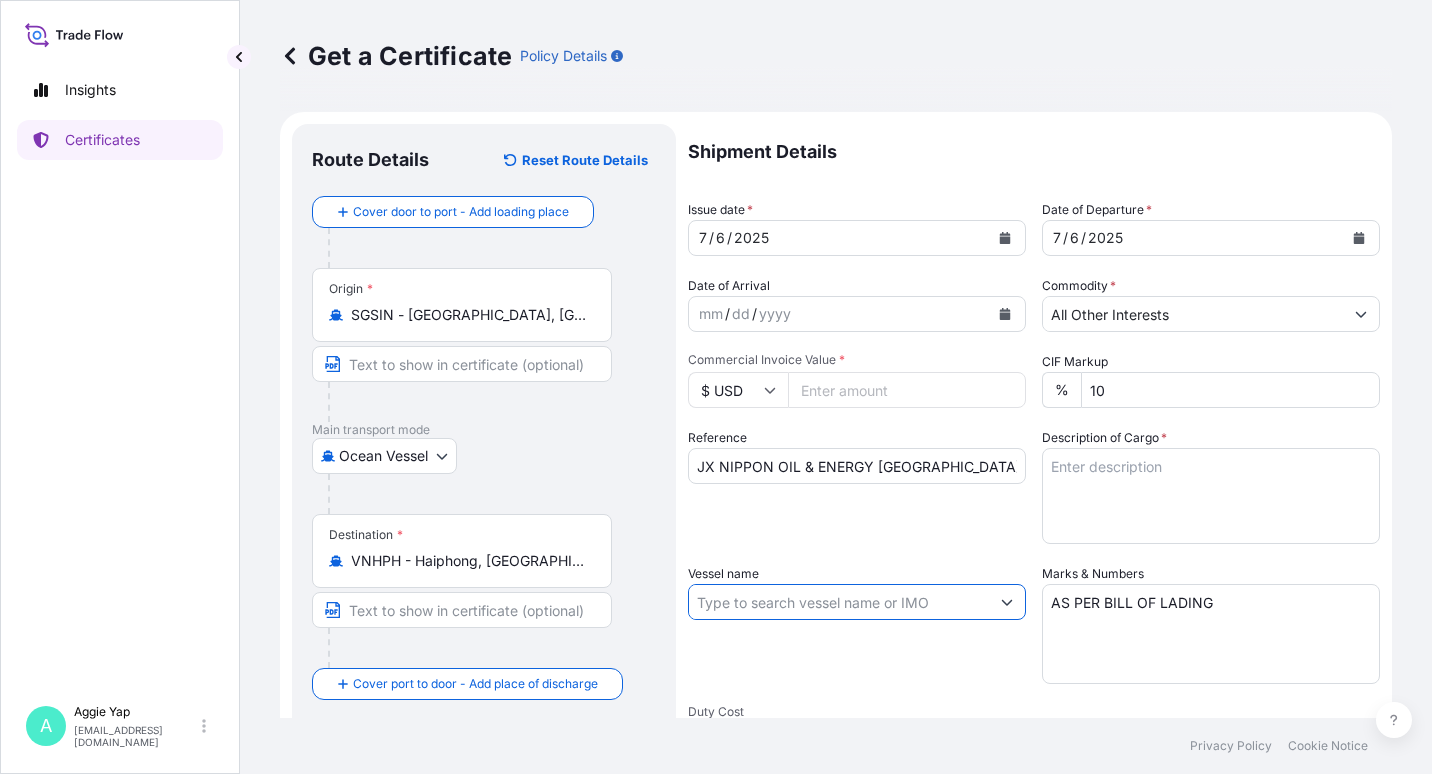 click on "Vessel name" at bounding box center [839, 602] 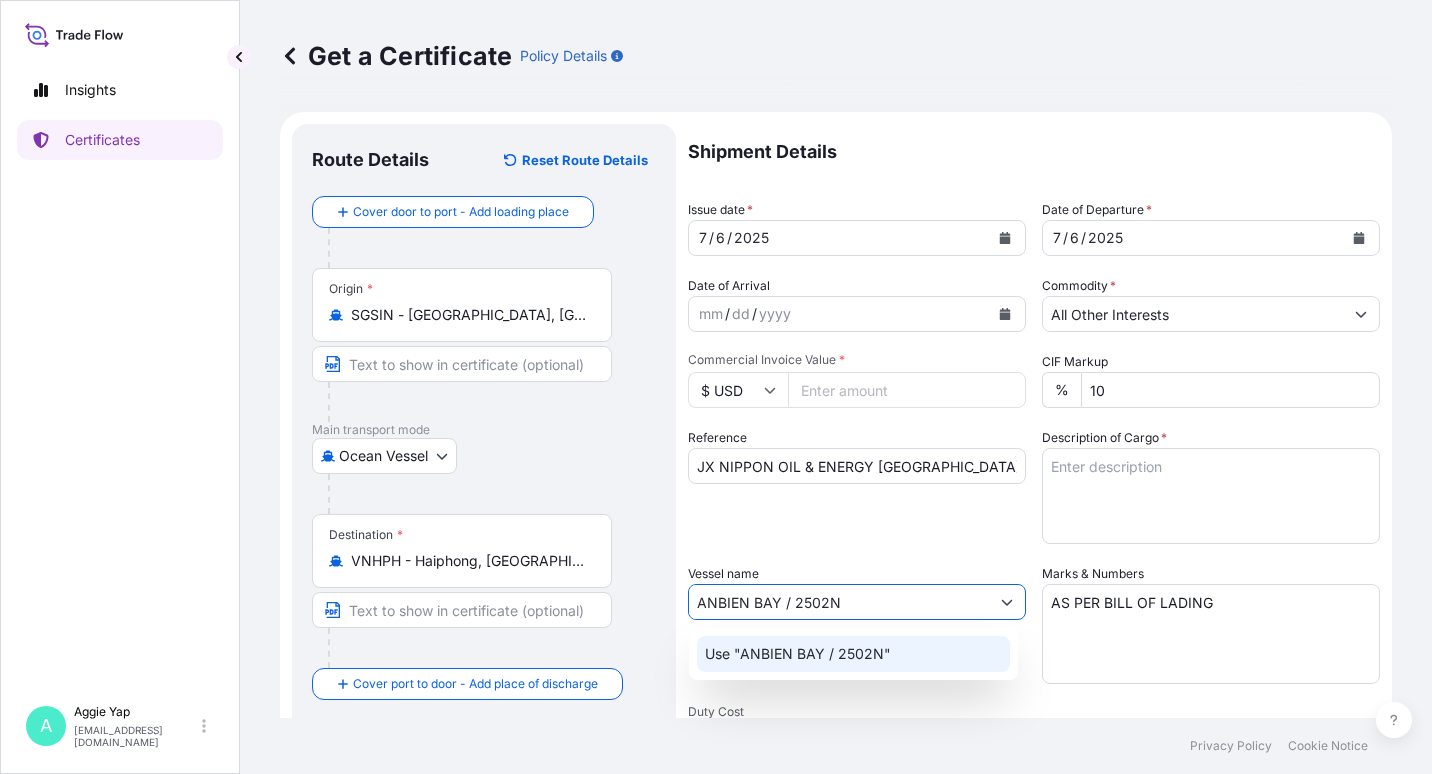 type on "ANBIEN BAY / 2502N" 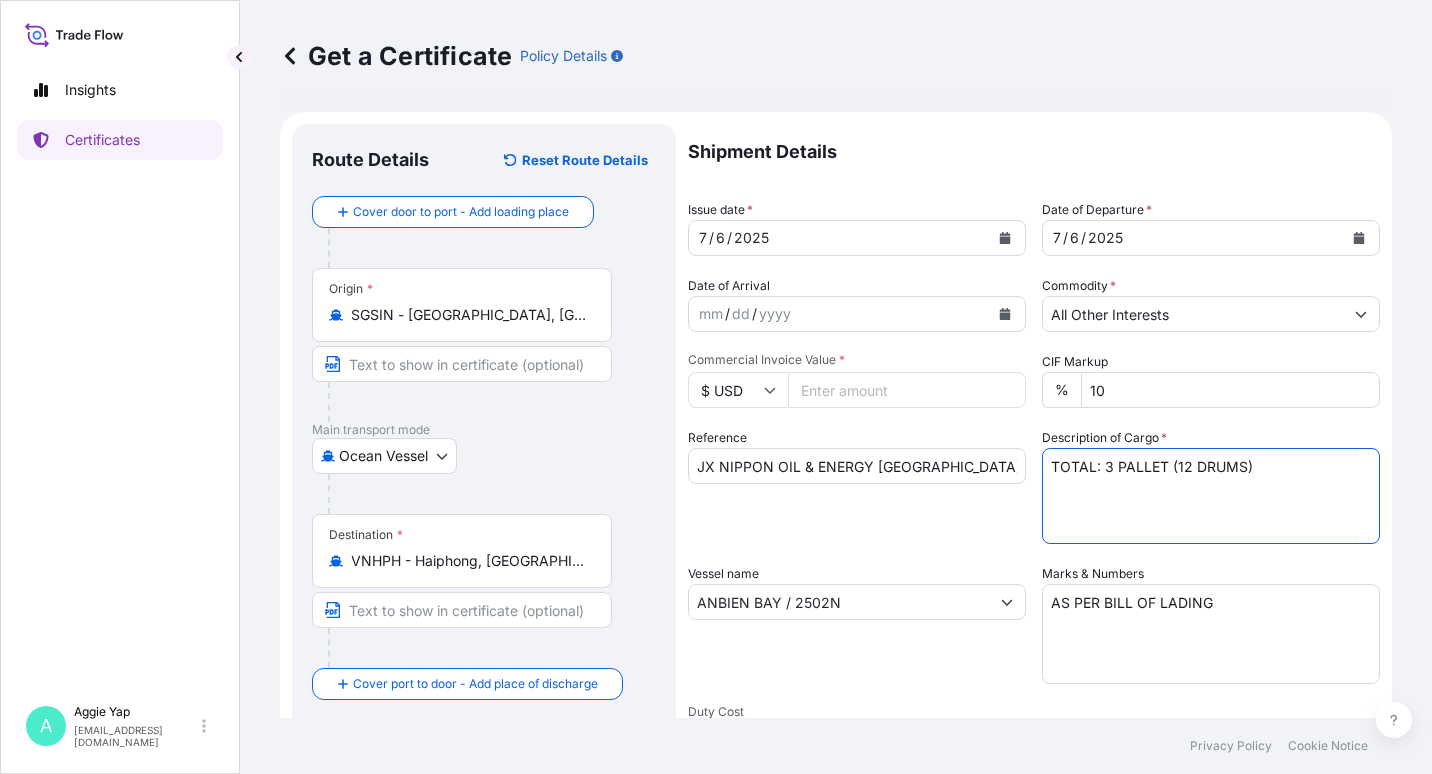 click on "TOTAL: 3 PALLET (12 DRUMS)" at bounding box center [1211, 496] 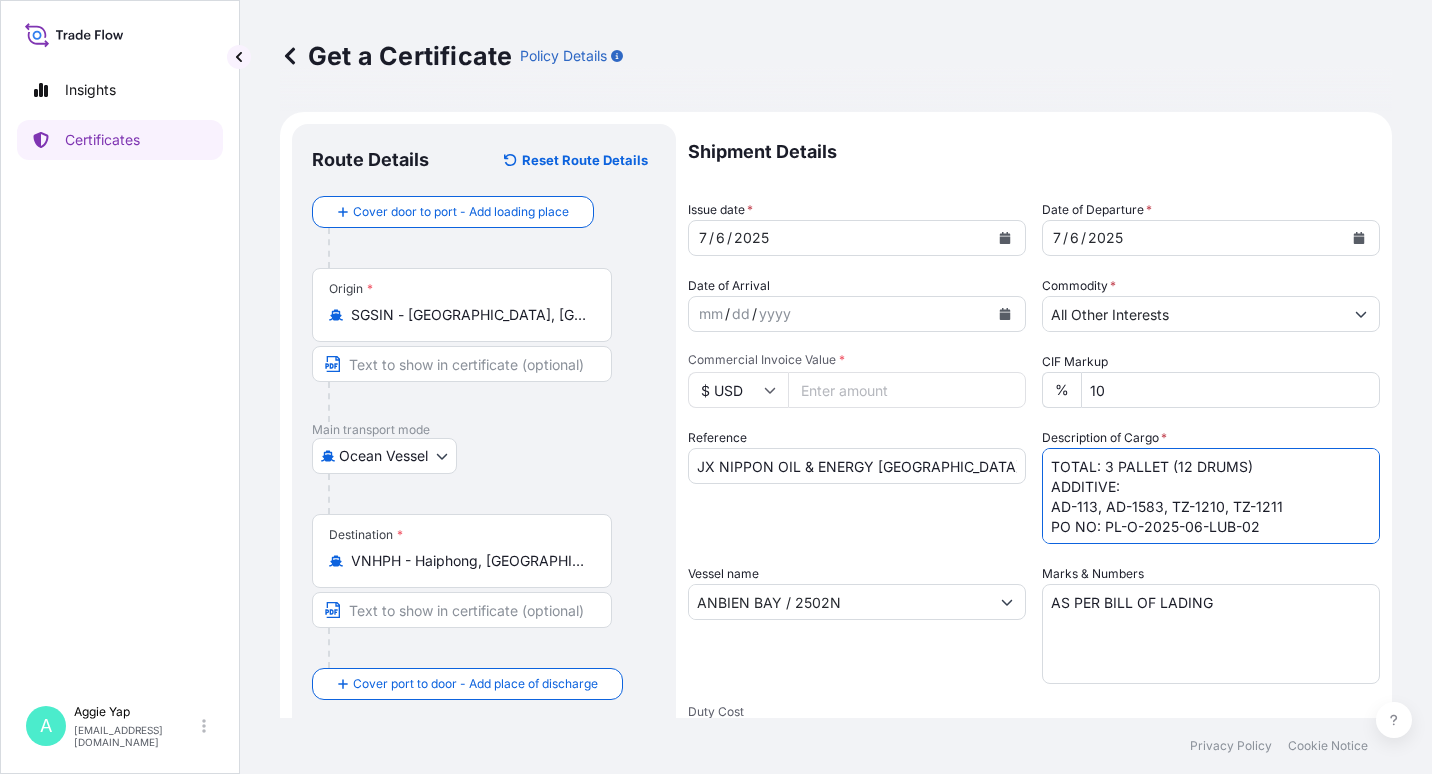 scroll, scrollTop: 2, scrollLeft: 0, axis: vertical 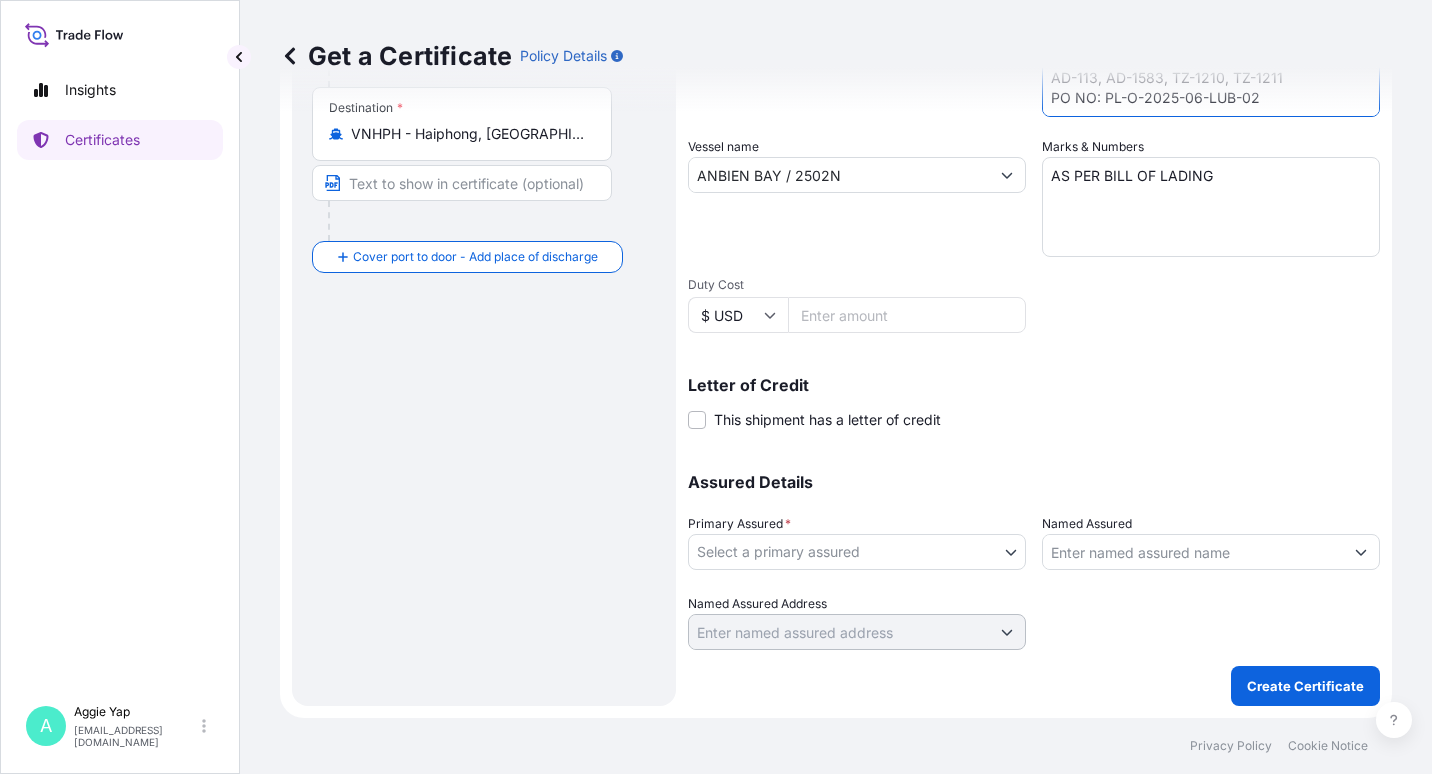 type on "TOTAL: 3 PALLET (12 DRUMS)
ADDITIVE:
AD-113, AD-1583, TZ-1210, TZ-1211
PO NO: PL-O-2025-06-LUB-02" 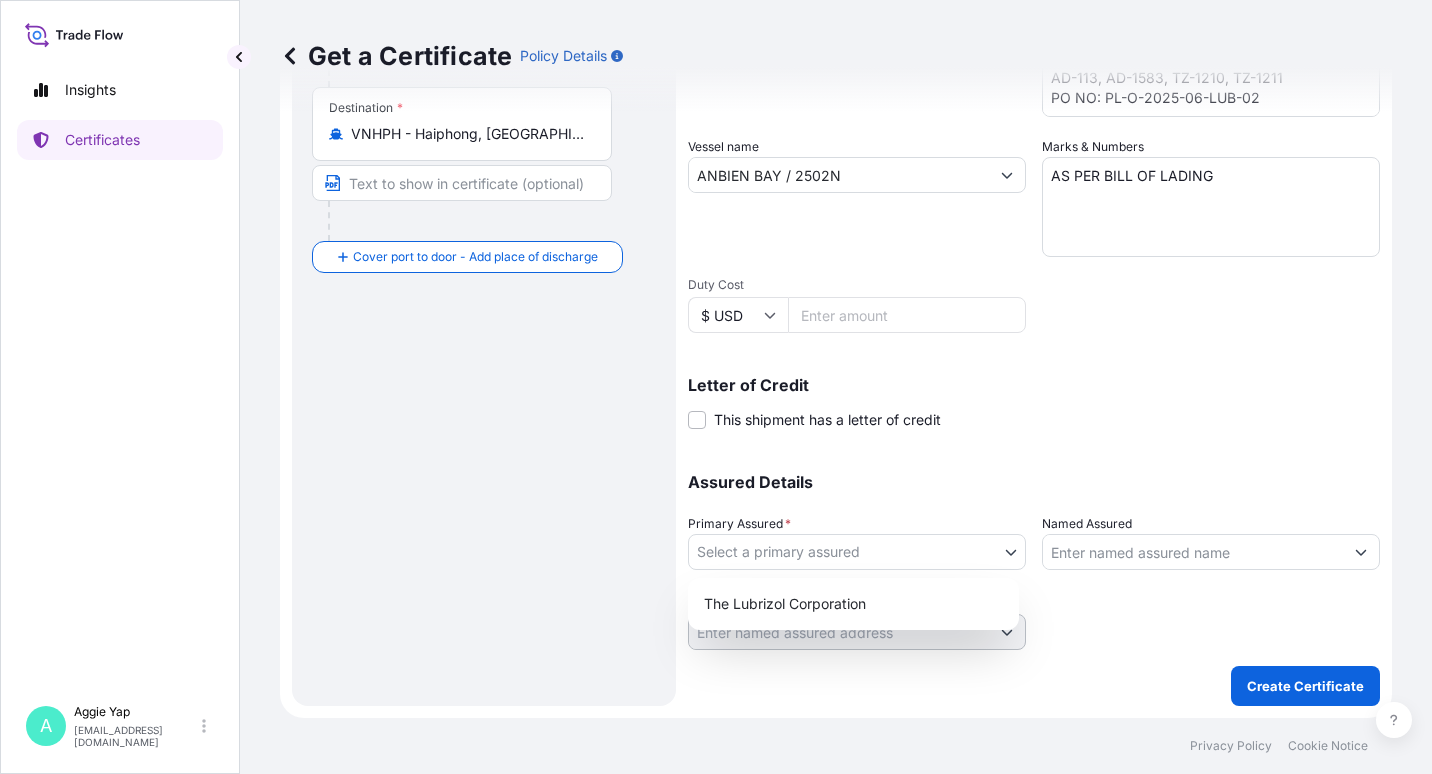 click on "Insights Certificates A [PERSON_NAME] [EMAIL_ADDRESS][DOMAIN_NAME] Get a Certificate Policy Details Route Details Reset Route Details   Cover door to port - Add loading place Place of loading Road / [GEOGRAPHIC_DATA] / Inland Origin * [GEOGRAPHIC_DATA] - [GEOGRAPHIC_DATA], [GEOGRAPHIC_DATA] Main transport mode Ocean [GEOGRAPHIC_DATA] Ocean Vessel Rail Barge in Tow Destination * VNHPH - [GEOGRAPHIC_DATA], [GEOGRAPHIC_DATA] Cover port to door - Add place of discharge Road / Inland Road / Inland Place of Discharge Shipment Details Issue date * [DATE] Date of Departure * [DATE] Date of Arrival mm / dd / yyyy Commodity * All Other Interests Packing Category Commercial Invoice Value    * $ USD CIF Markup % 10 Reference JX NIPPON OIL & ENERGY VIETNAM Description of Cargo * TOTAL: 3 PALLET (12 DRUMS)
ADDITIVE:
AD-113, AD-1583, TZ-1210, TZ-1211
PO NO: PL-O-2025-06-LUB-02 Vessel name ANBIEN BAY / 2502N Marks & Numbers AS PER BILL OF LADING Duty Cost   $ USD Letter of Credit This shipment has a letter of credit Letter of credit * Assured Details *
0" at bounding box center [716, 387] 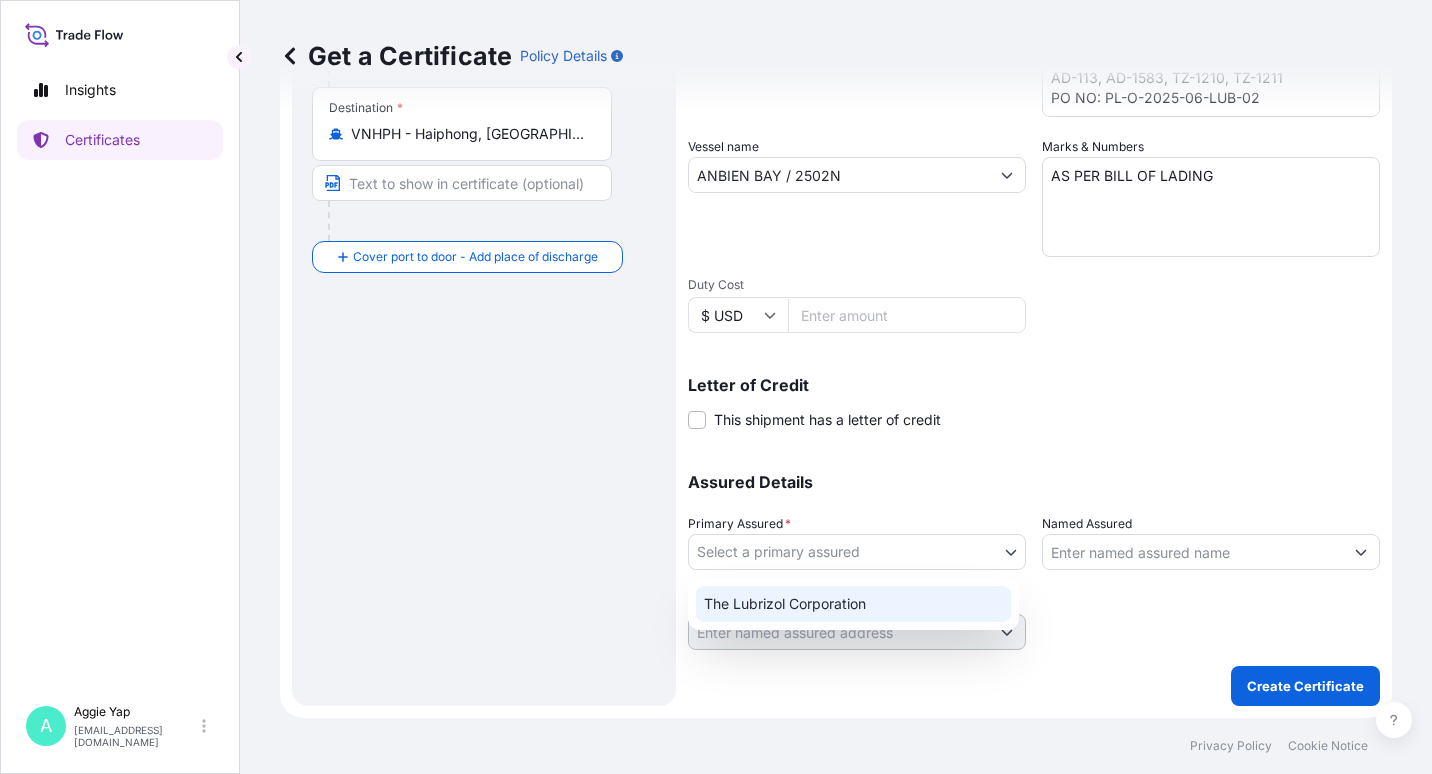 click on "The Lubrizol Corporation" at bounding box center [853, 604] 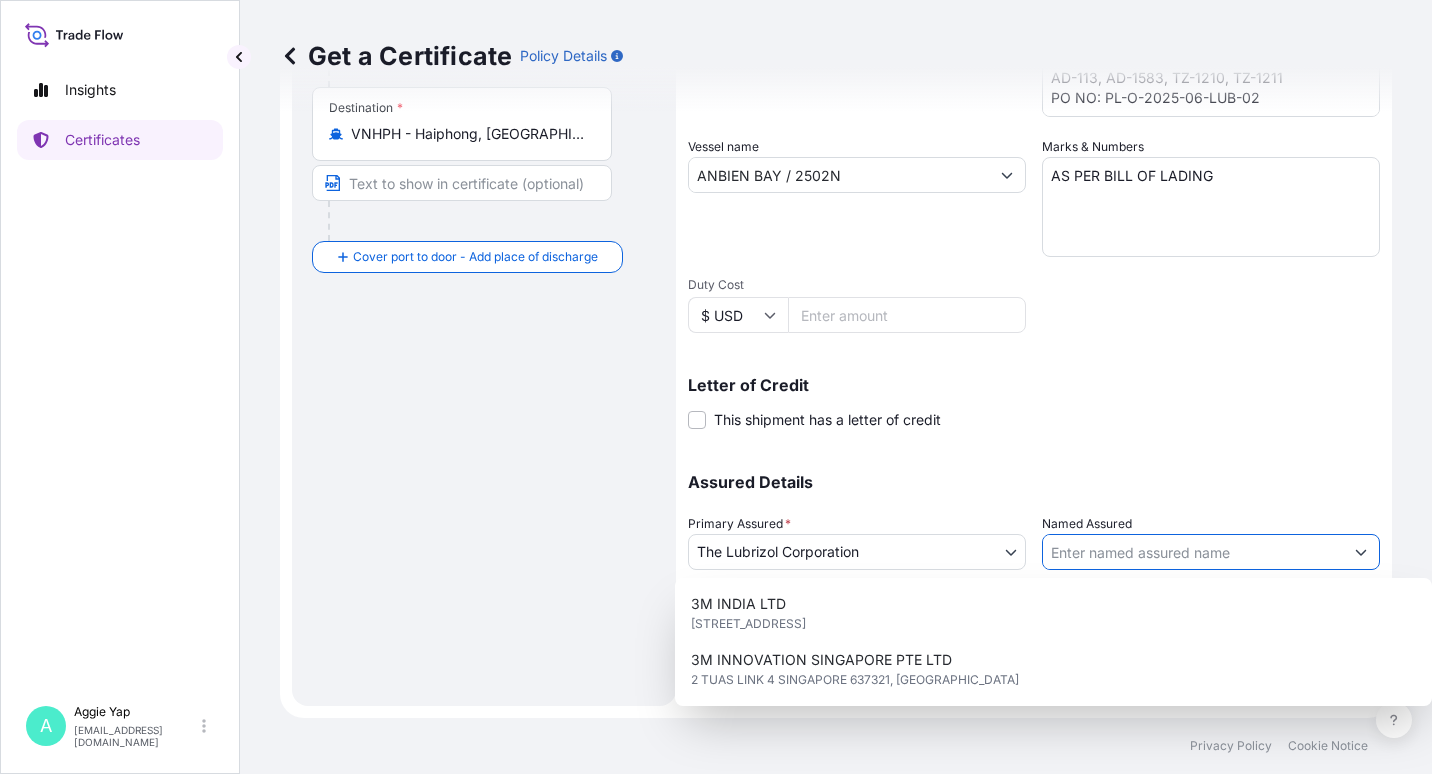 click on "Named Assured" at bounding box center (1193, 552) 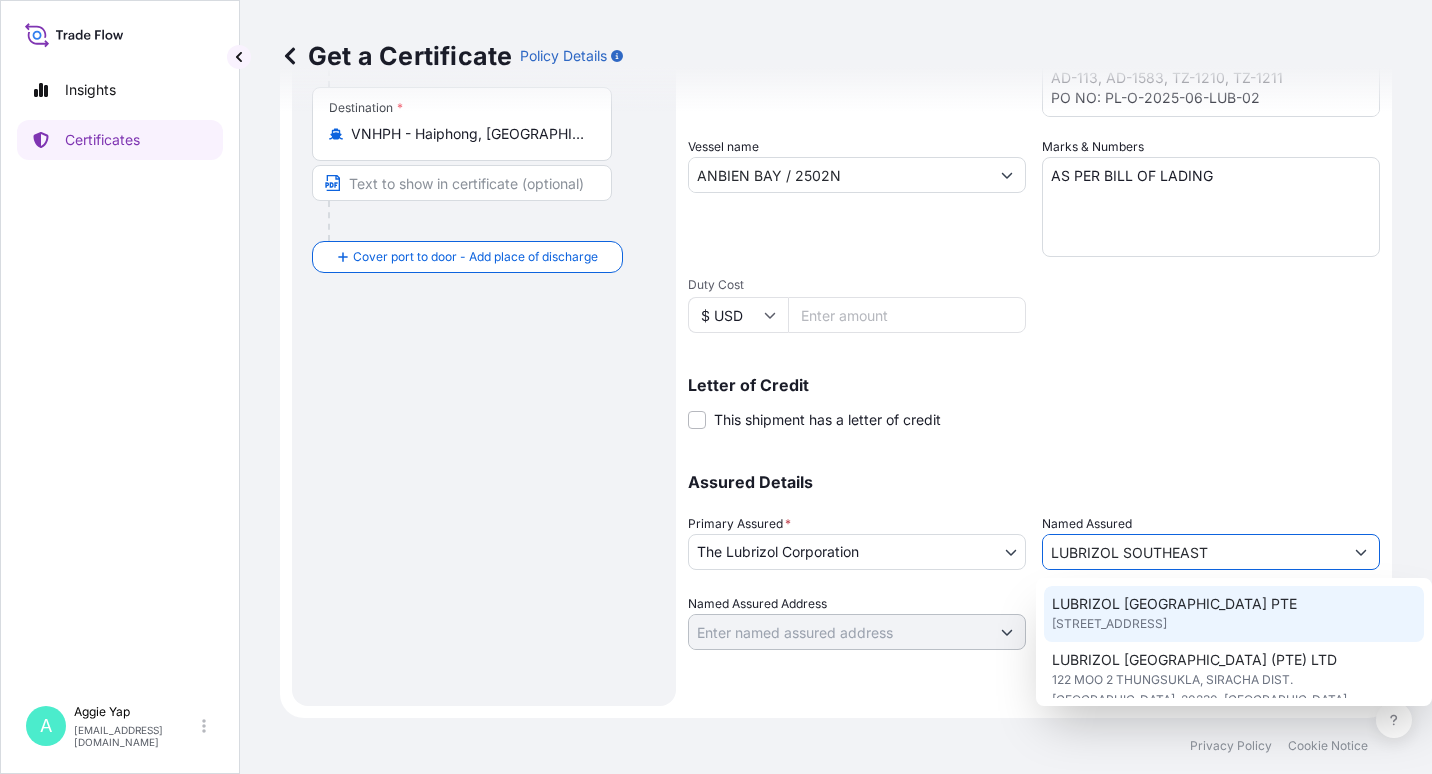 click on "[STREET_ADDRESS]" at bounding box center [1109, 624] 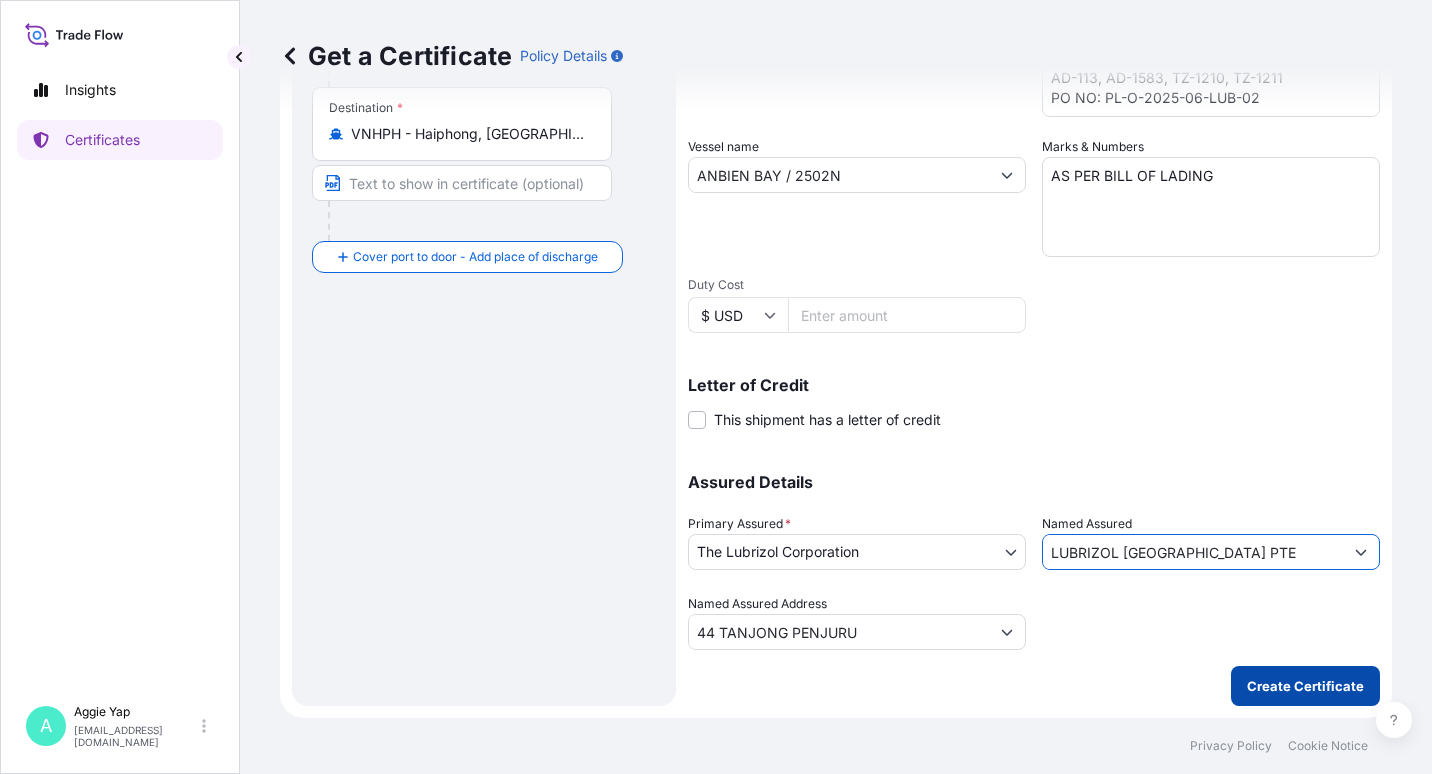 type on "LUBRIZOL [GEOGRAPHIC_DATA] PTE" 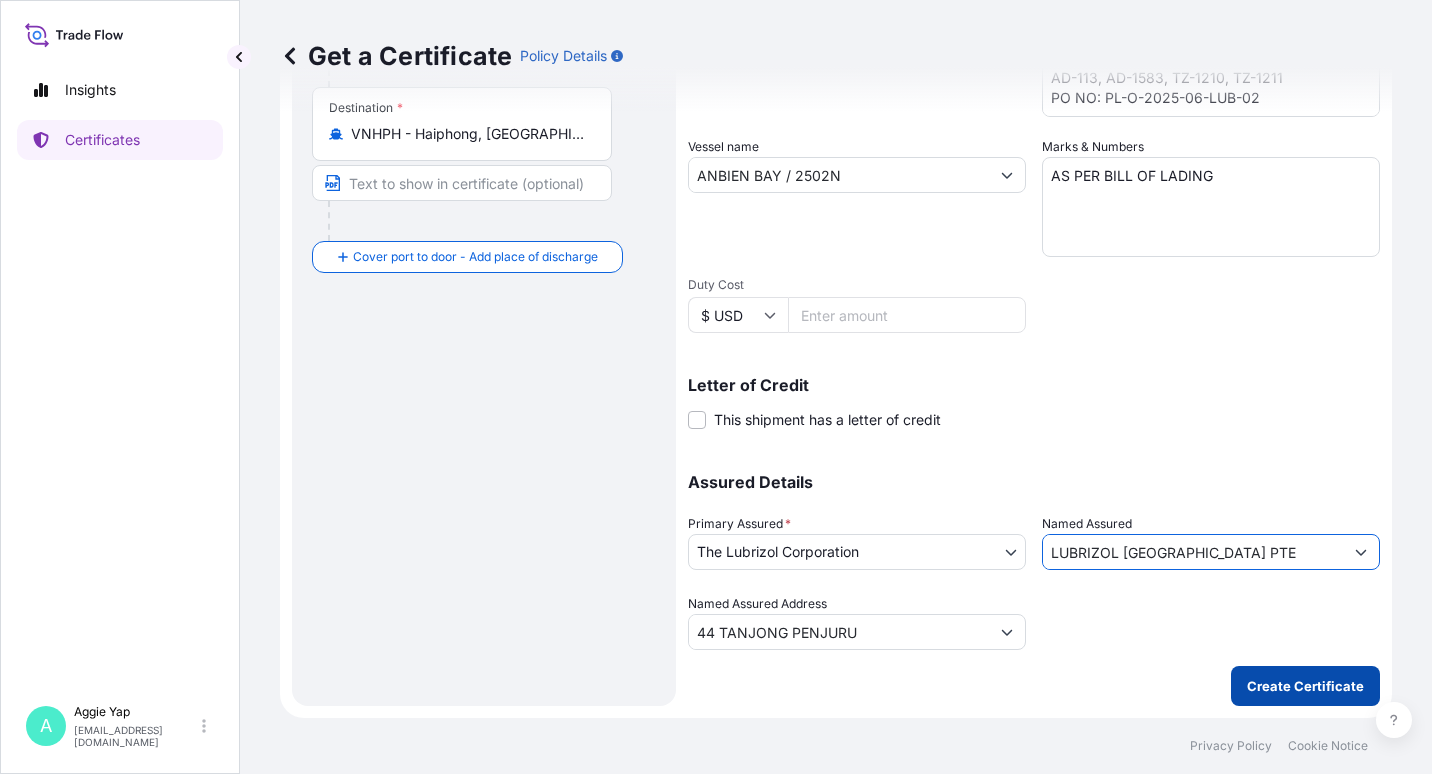 click on "Create Certificate" at bounding box center (1305, 686) 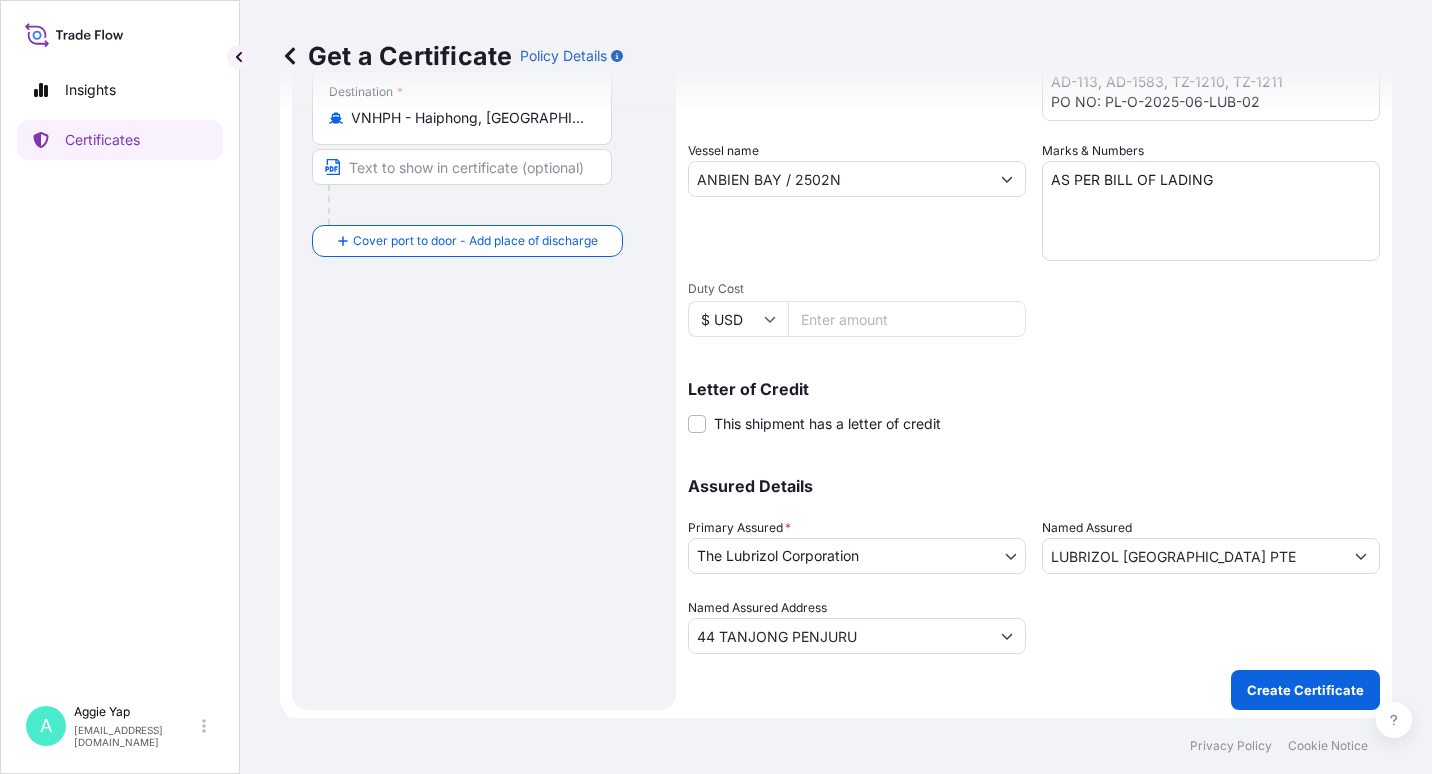 scroll, scrollTop: 447, scrollLeft: 0, axis: vertical 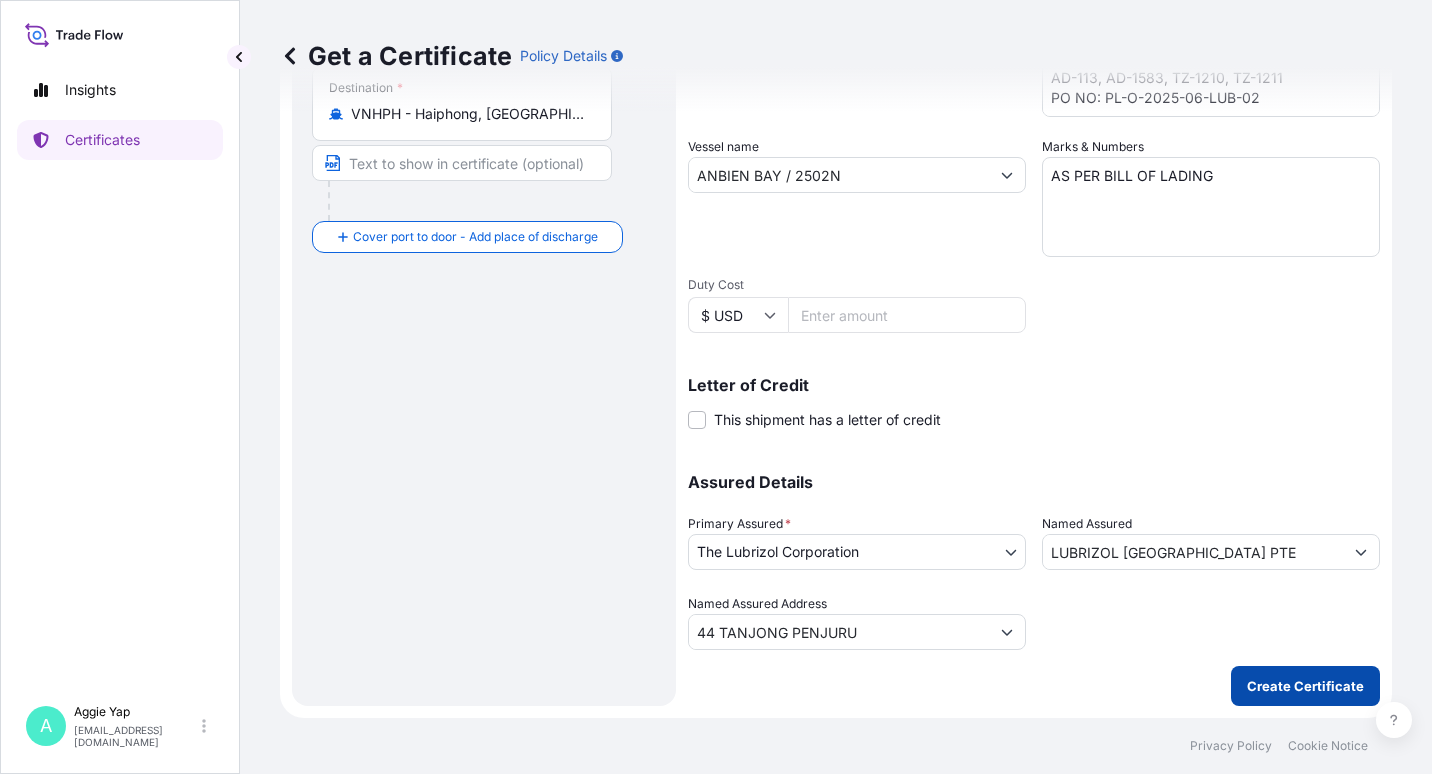 click on "Create Certificate" at bounding box center (1305, 686) 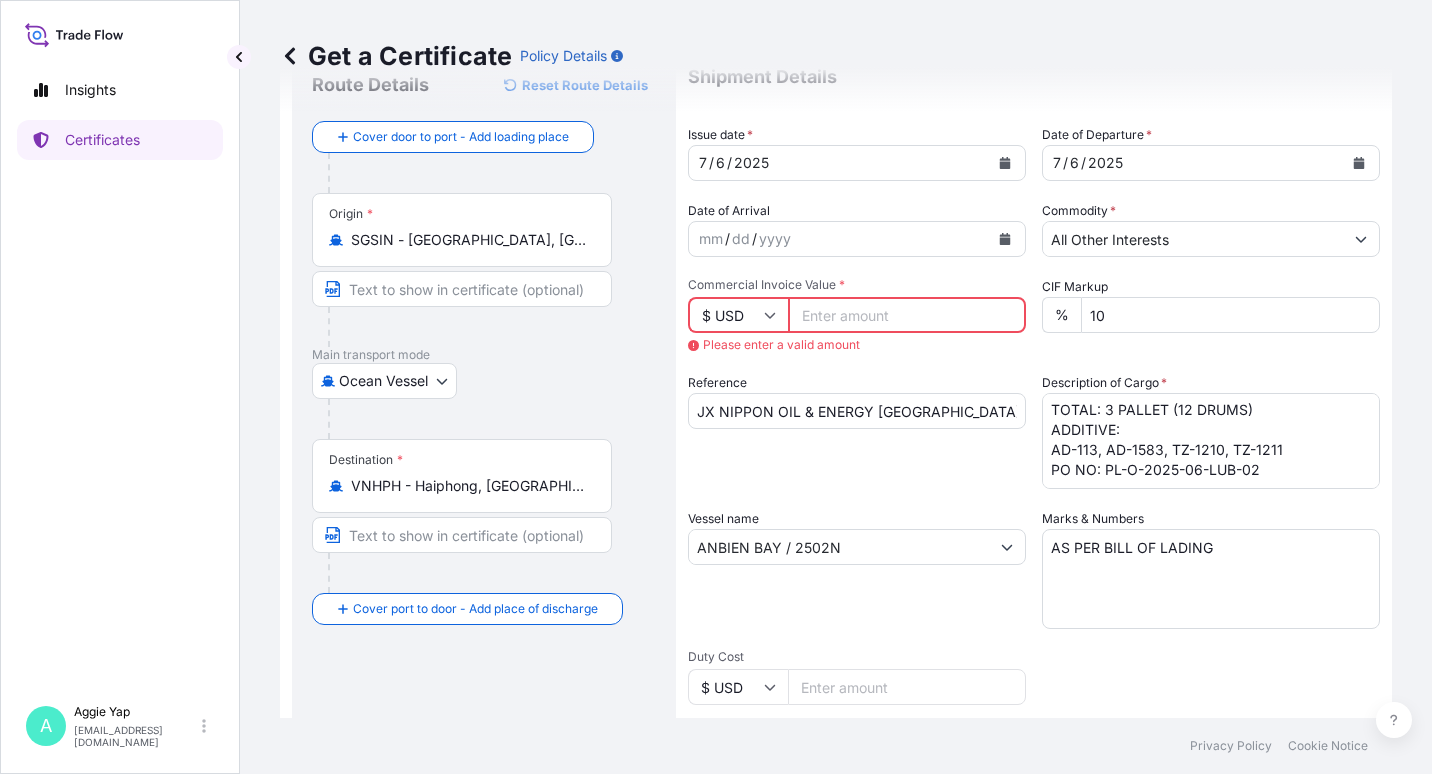 scroll, scrollTop: 47, scrollLeft: 0, axis: vertical 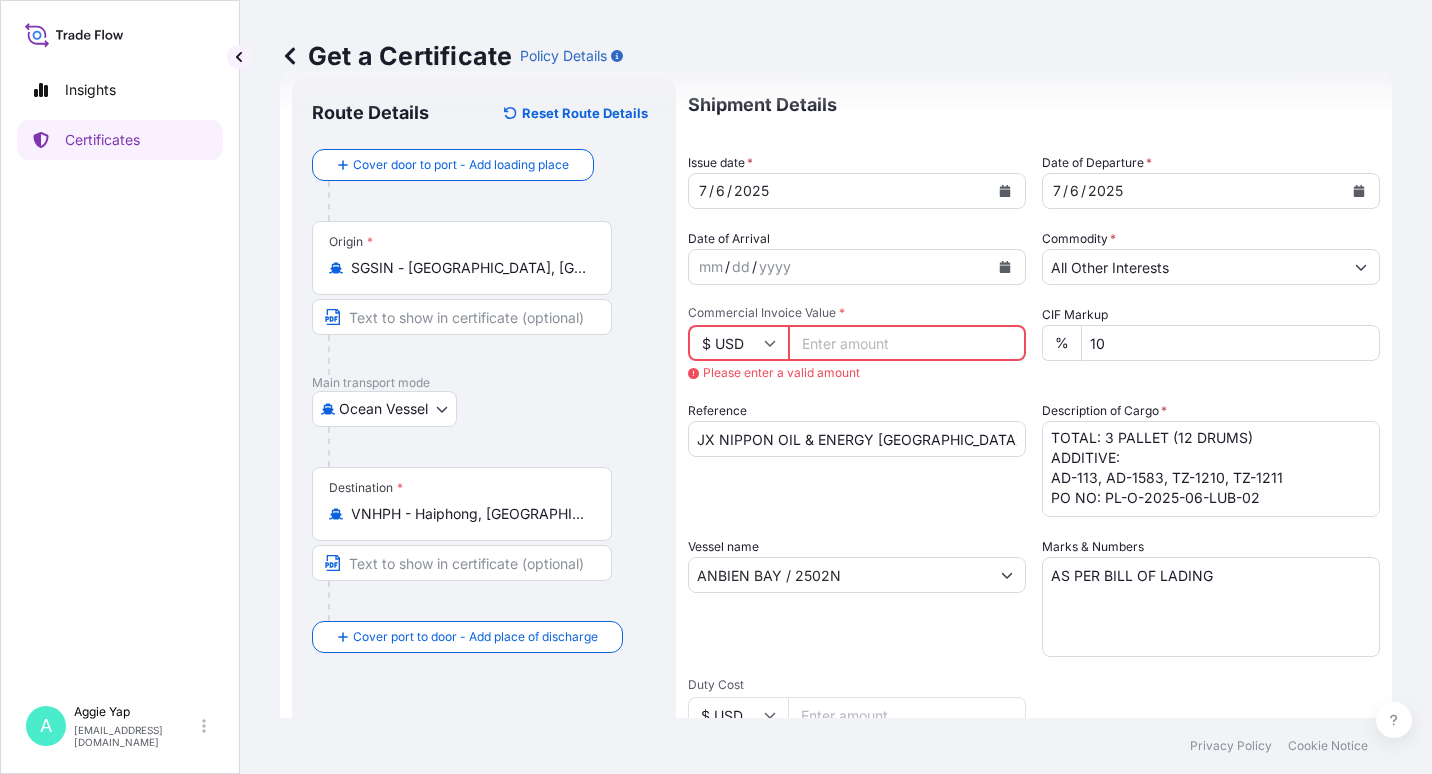 click on "Commercial Invoice Value    *" at bounding box center (907, 343) 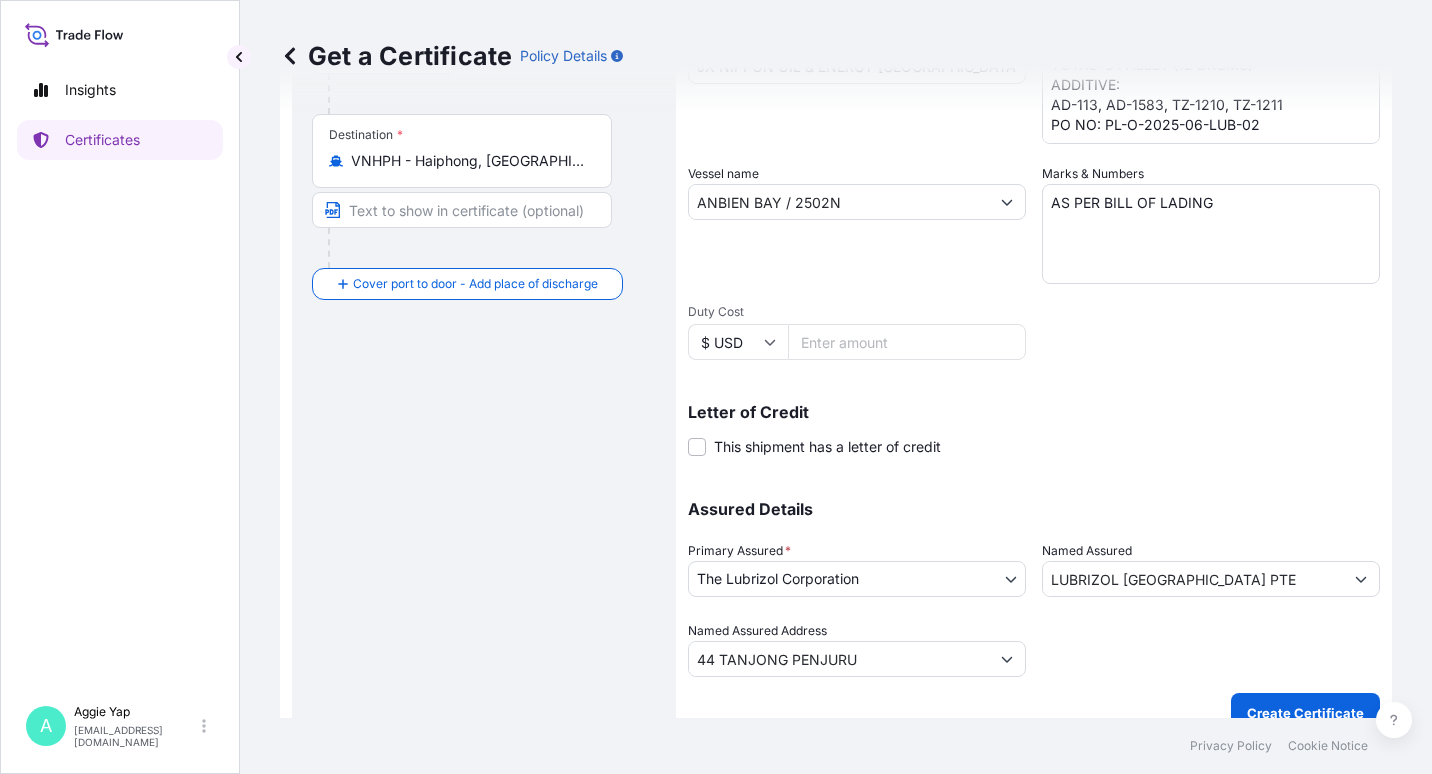 scroll, scrollTop: 427, scrollLeft: 0, axis: vertical 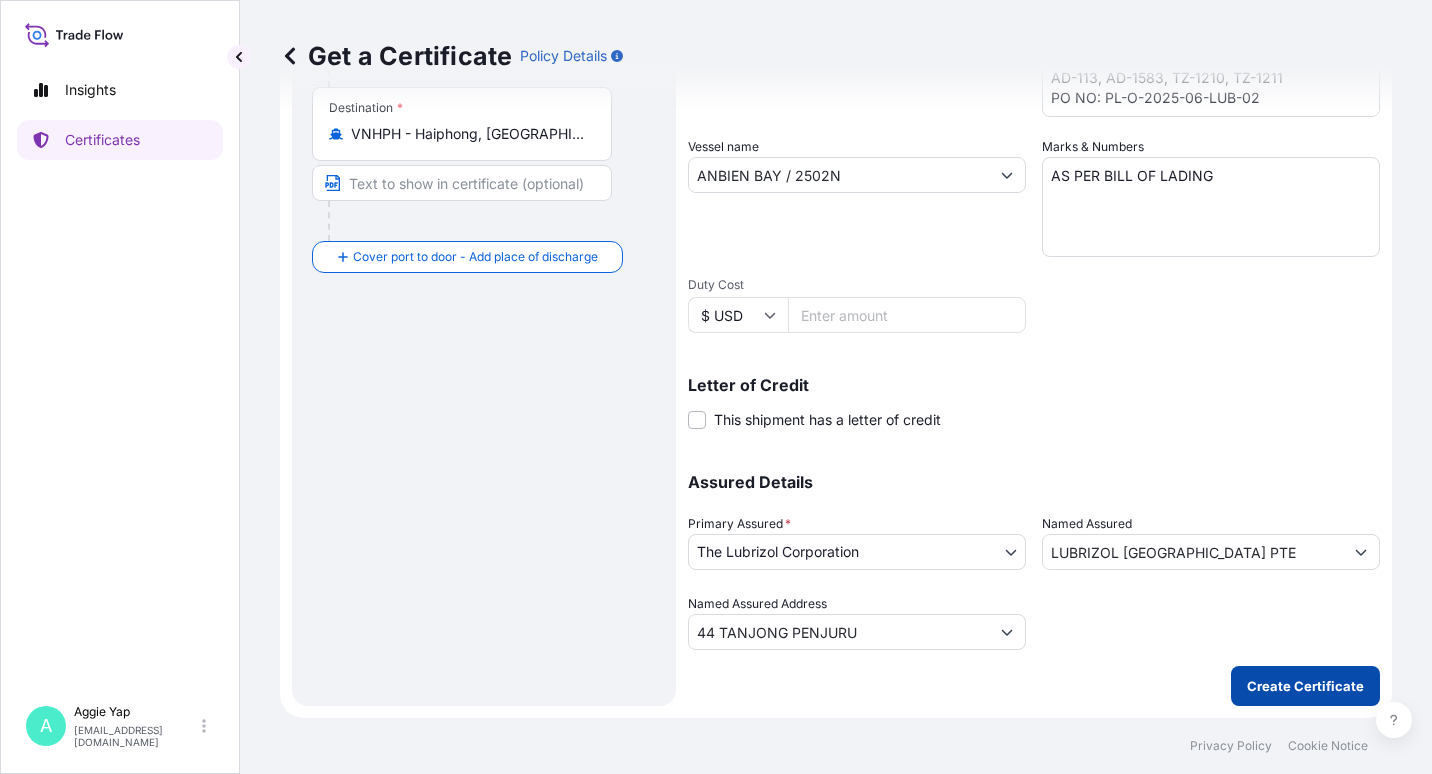 type on "27129.86" 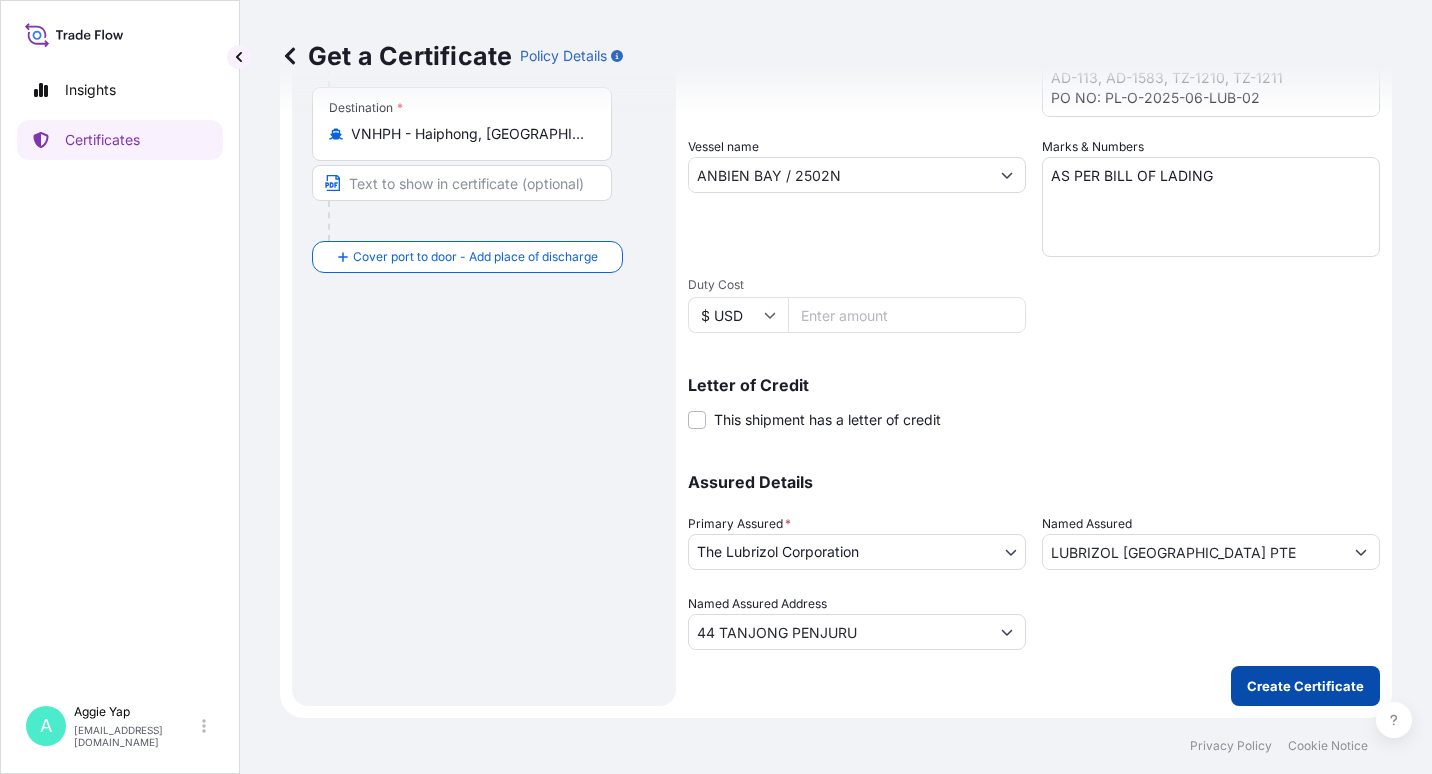 click on "Create Certificate" at bounding box center (1305, 686) 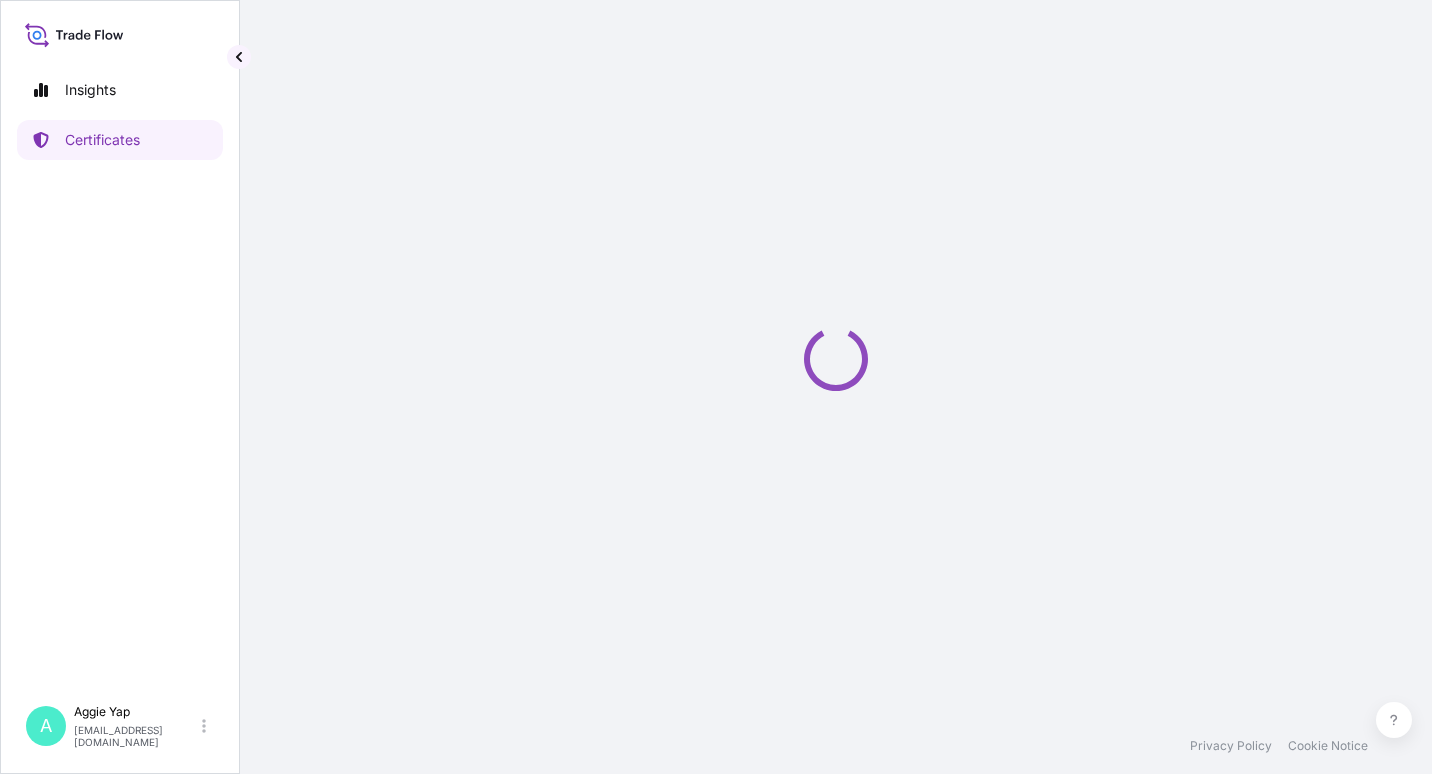 scroll, scrollTop: 0, scrollLeft: 0, axis: both 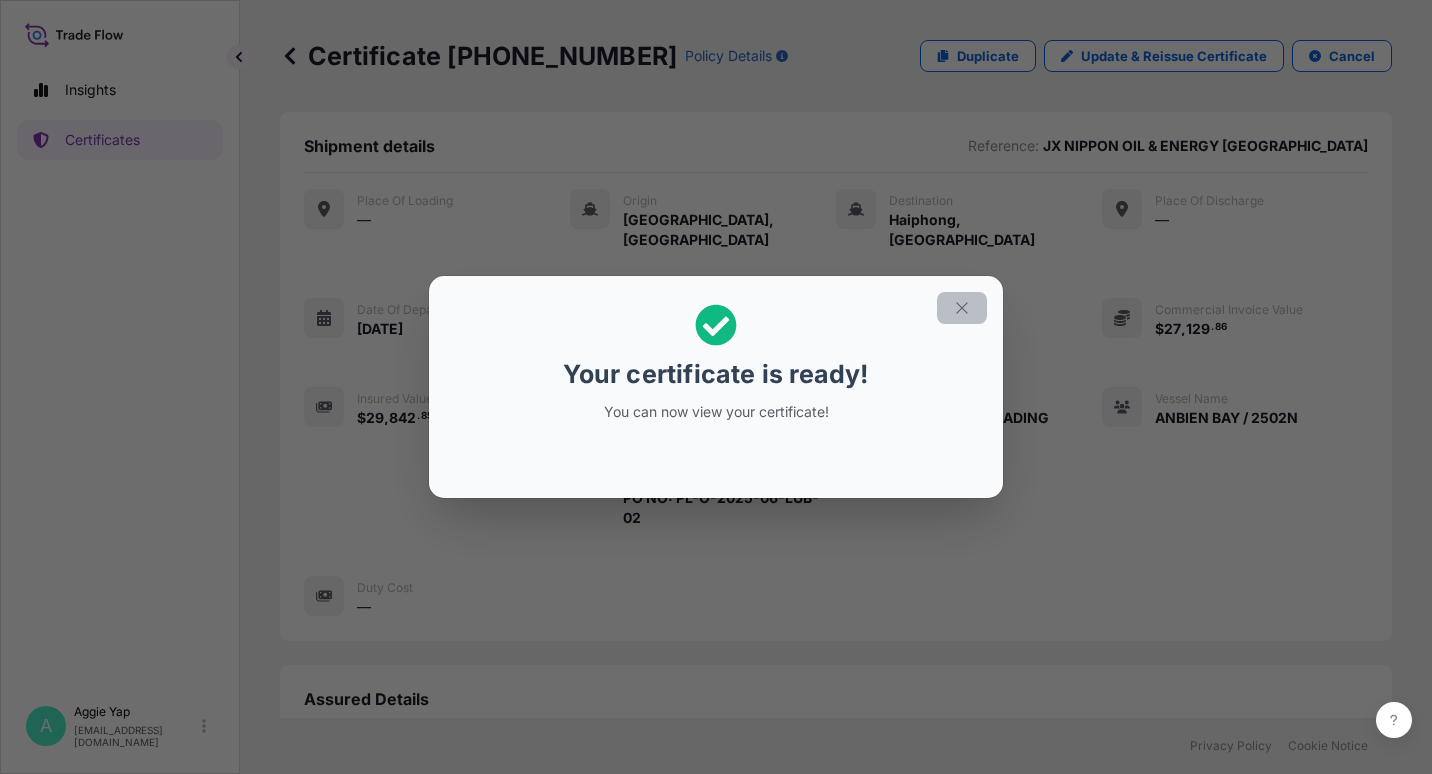 click at bounding box center [962, 308] 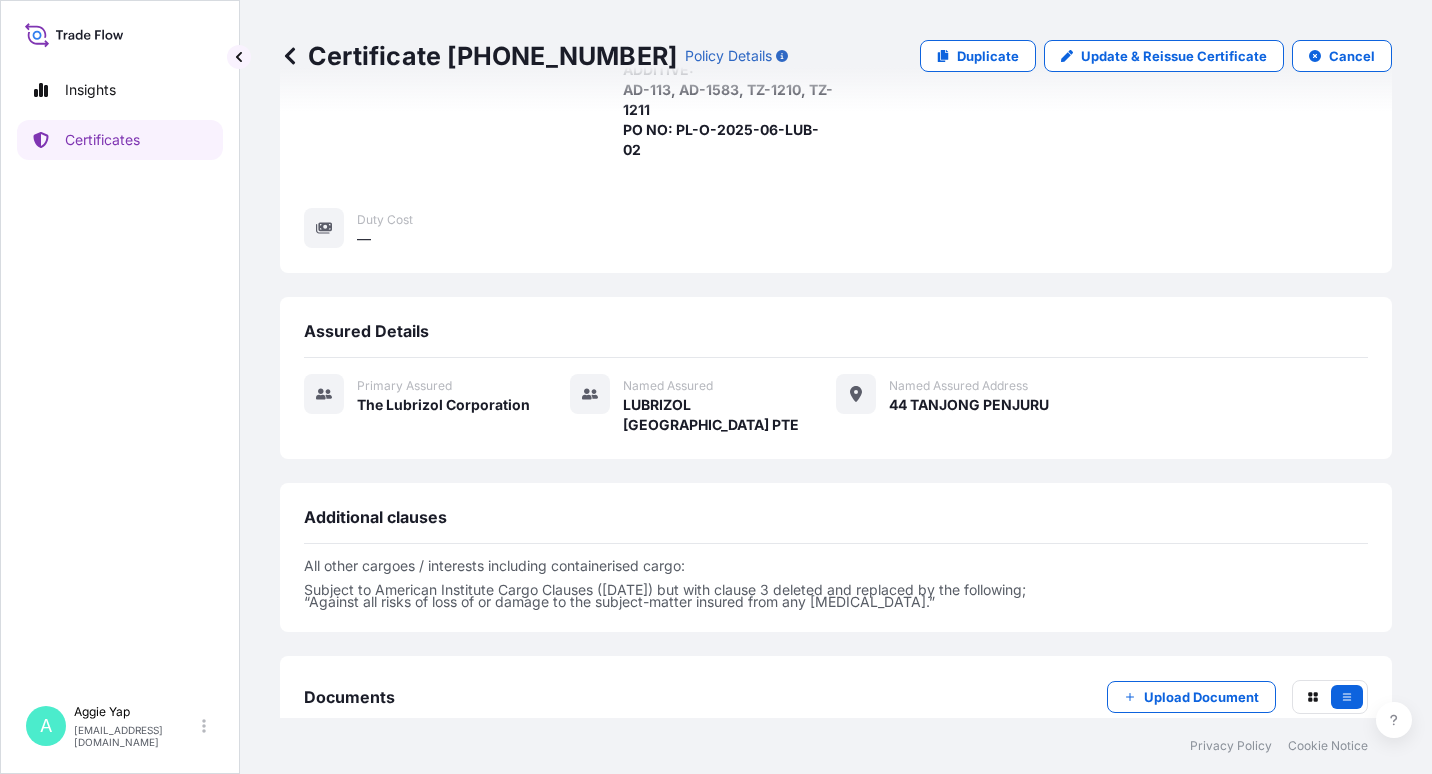 scroll, scrollTop: 473, scrollLeft: 0, axis: vertical 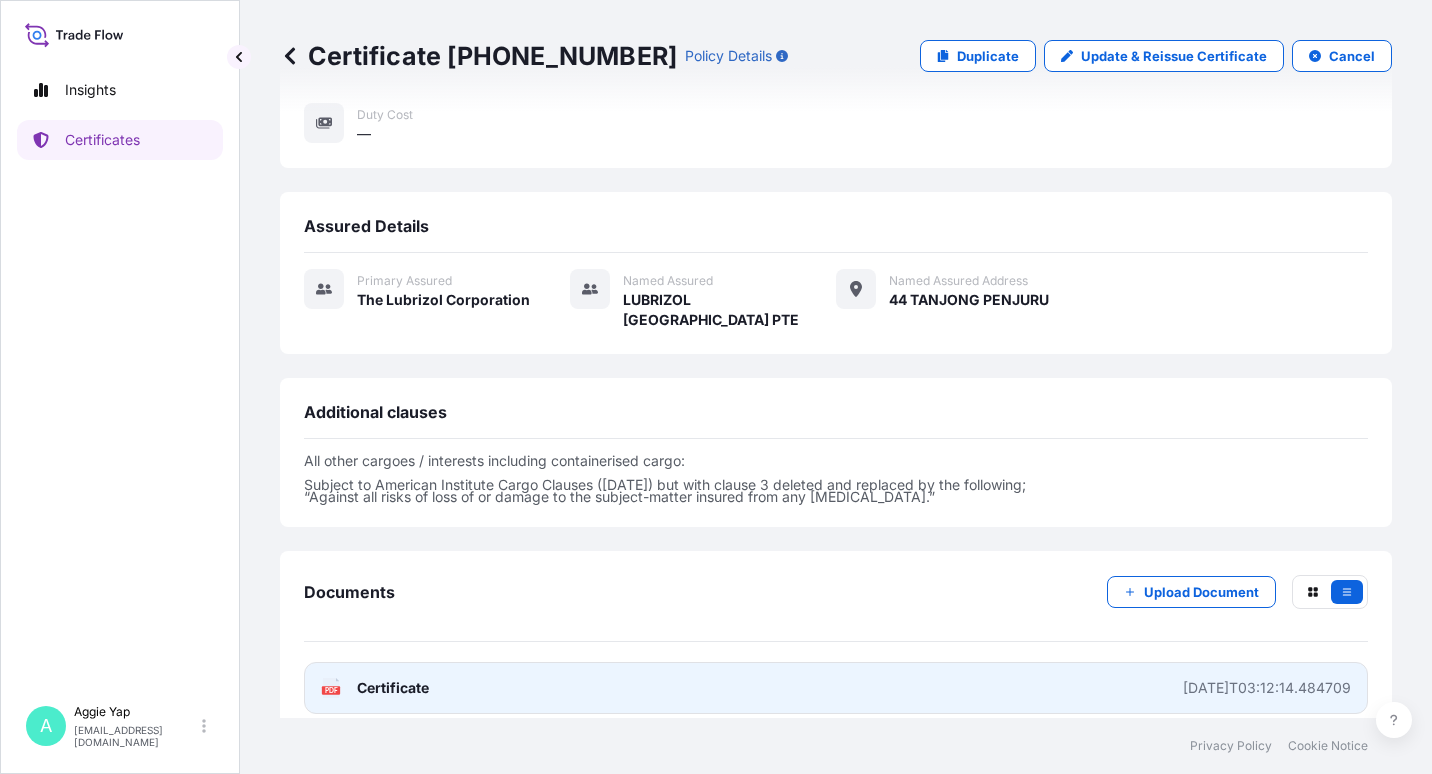 click on "PDF Certificate [DATE]T03:12:14.484709" at bounding box center [836, 688] 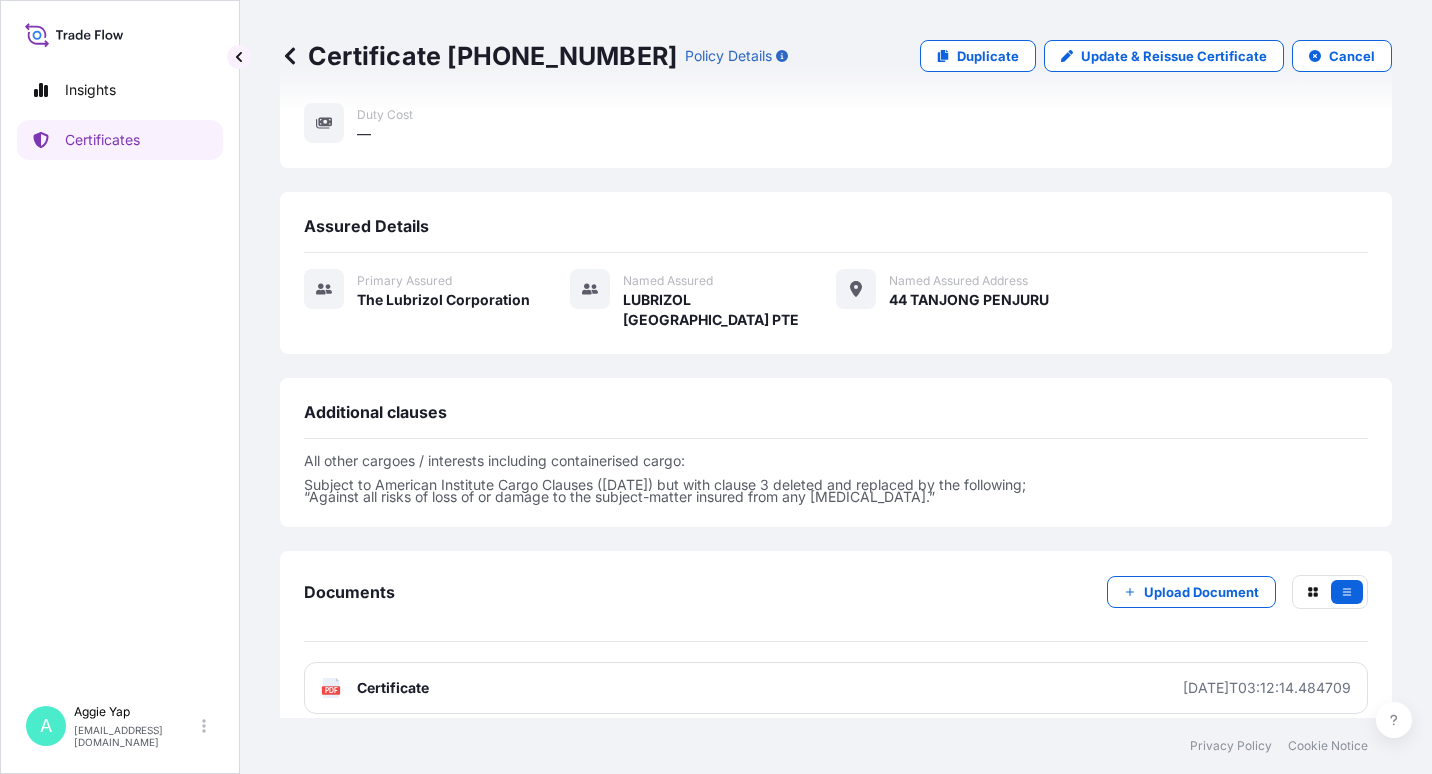 click on "Primary assured The Lubrizol Corporation Named Assured LUBRIZOL [GEOGRAPHIC_DATA] PTE Named Assured Address 44 TANJONG PENJURU" at bounding box center (836, 310) 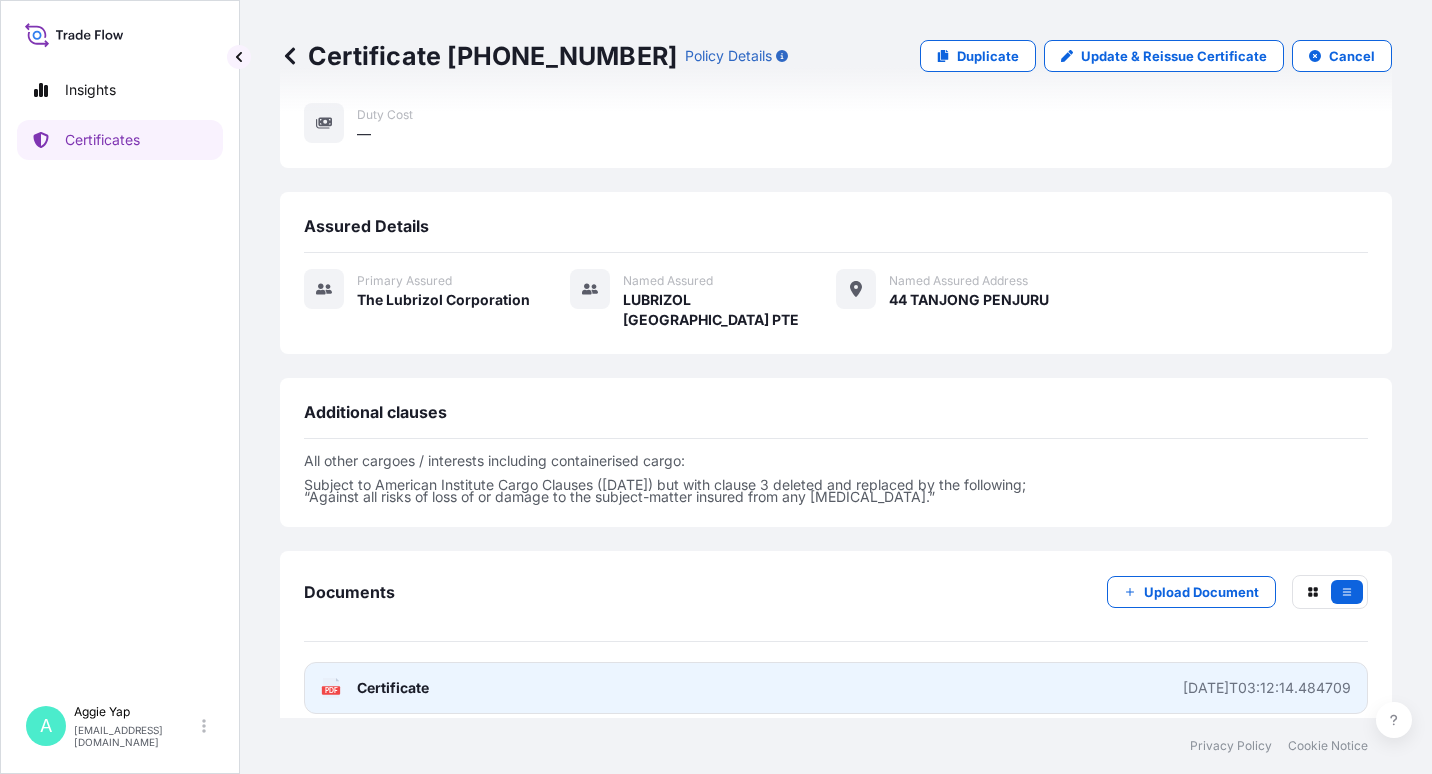 click on "PDF Certificate [DATE]T03:12:14.484709" at bounding box center (836, 688) 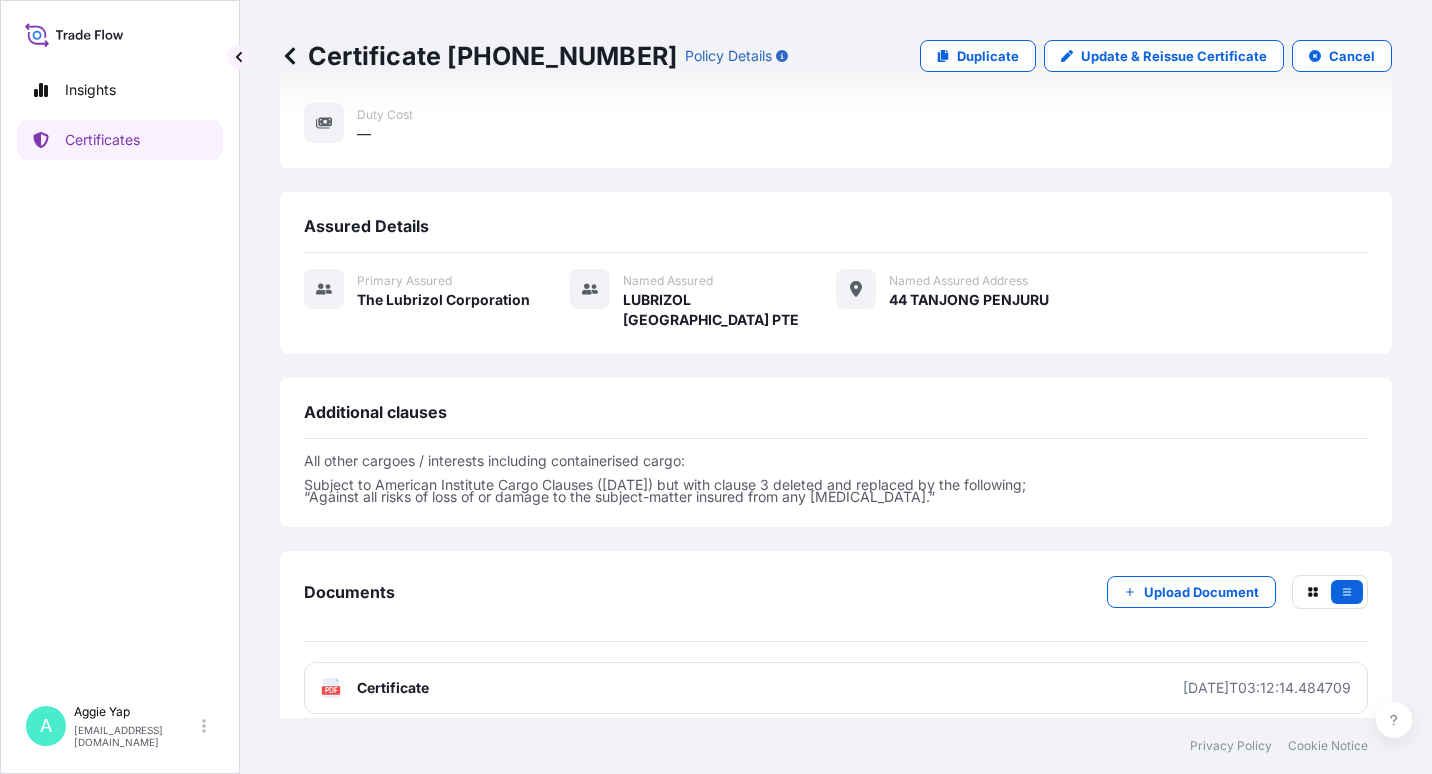 click on "Assured Details" at bounding box center (836, 234) 